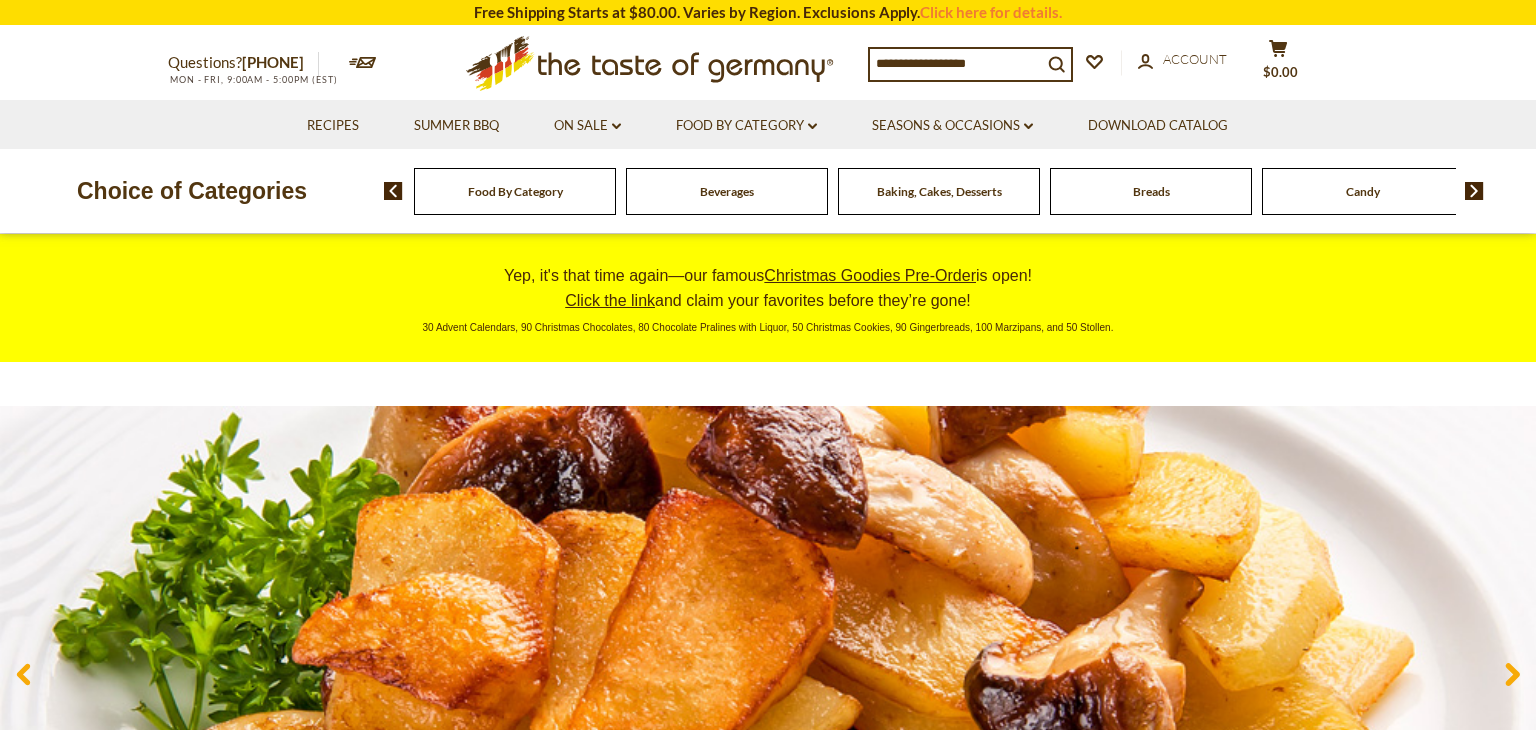 scroll, scrollTop: 0, scrollLeft: 0, axis: both 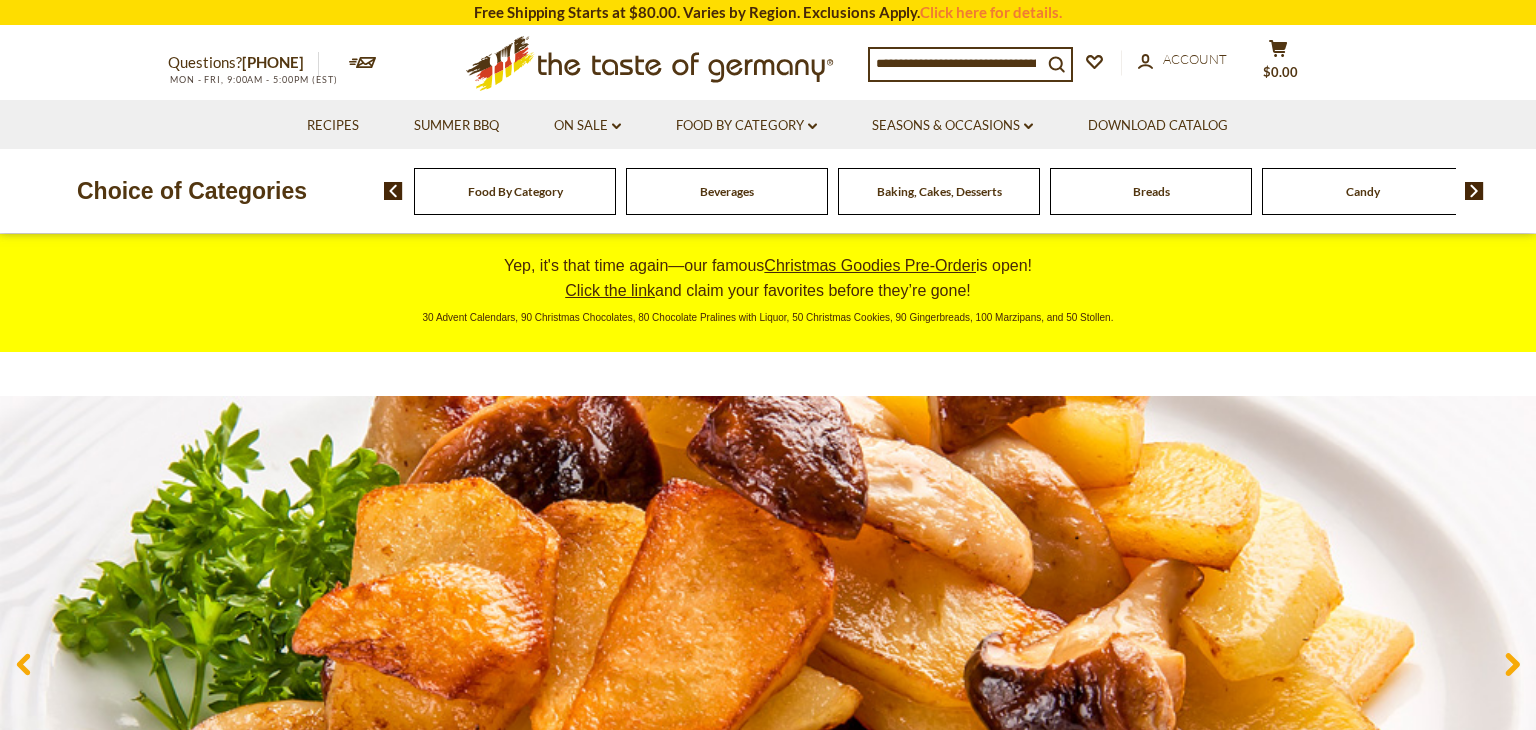 click on "Beverages" at bounding box center (727, 191) 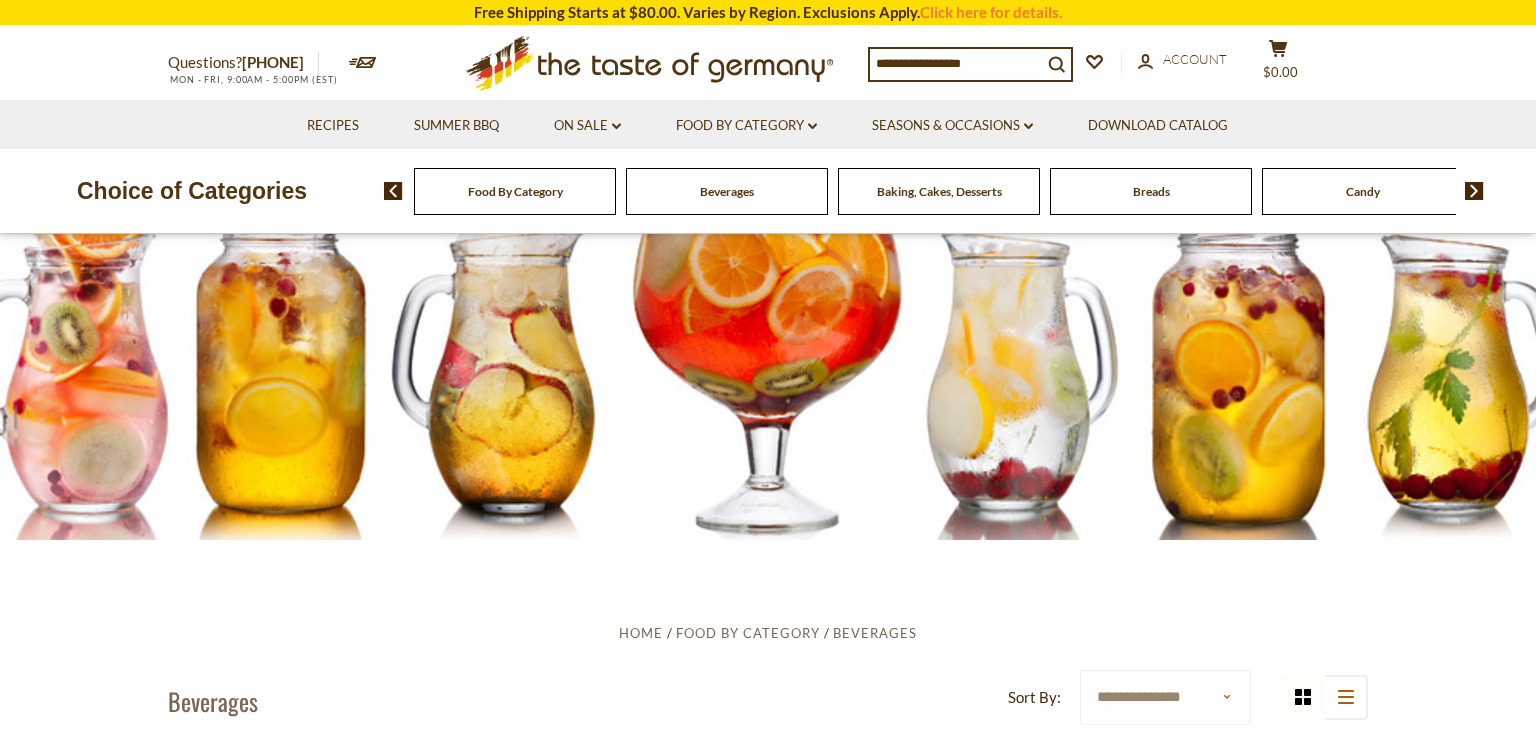 scroll, scrollTop: 0, scrollLeft: 0, axis: both 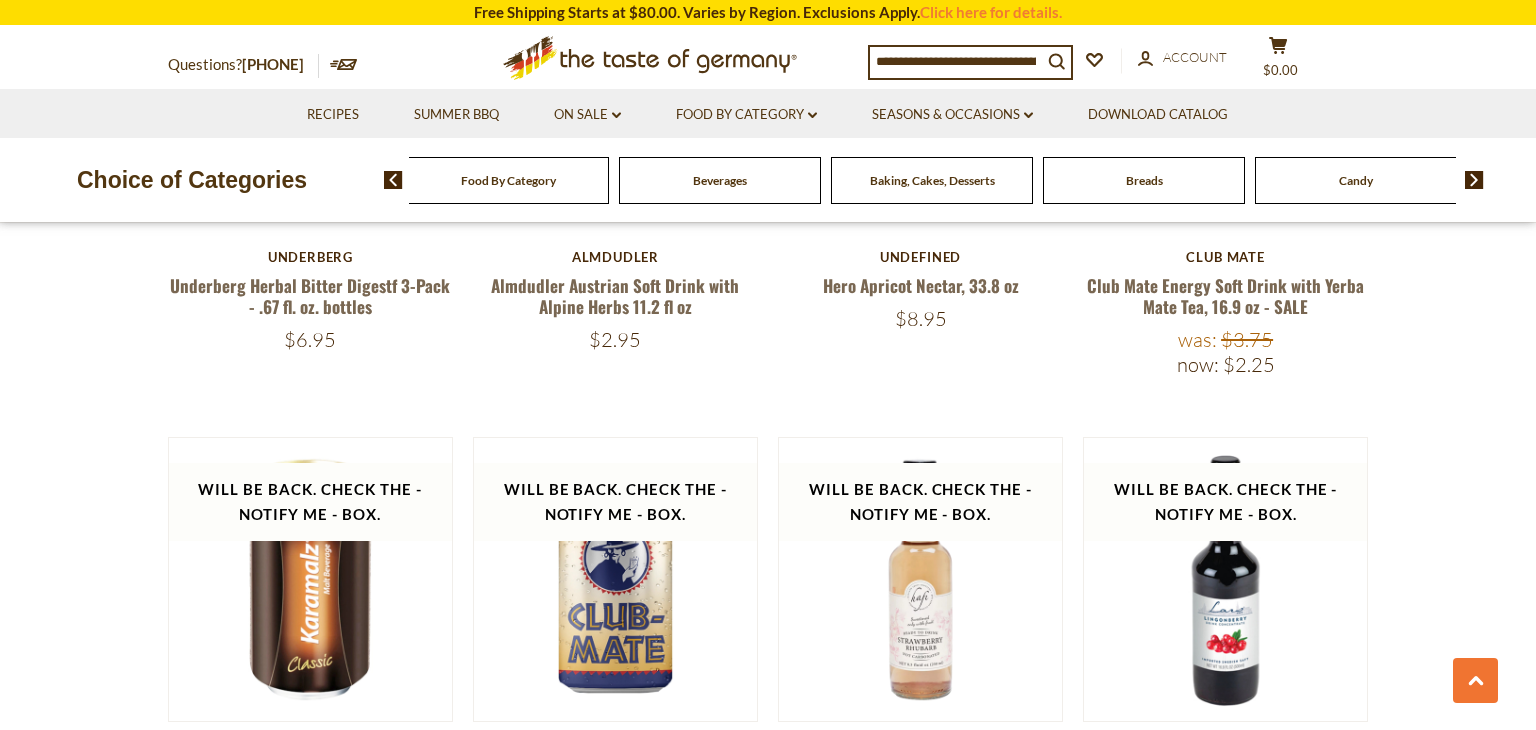 click on "Candy" at bounding box center [1356, 180] 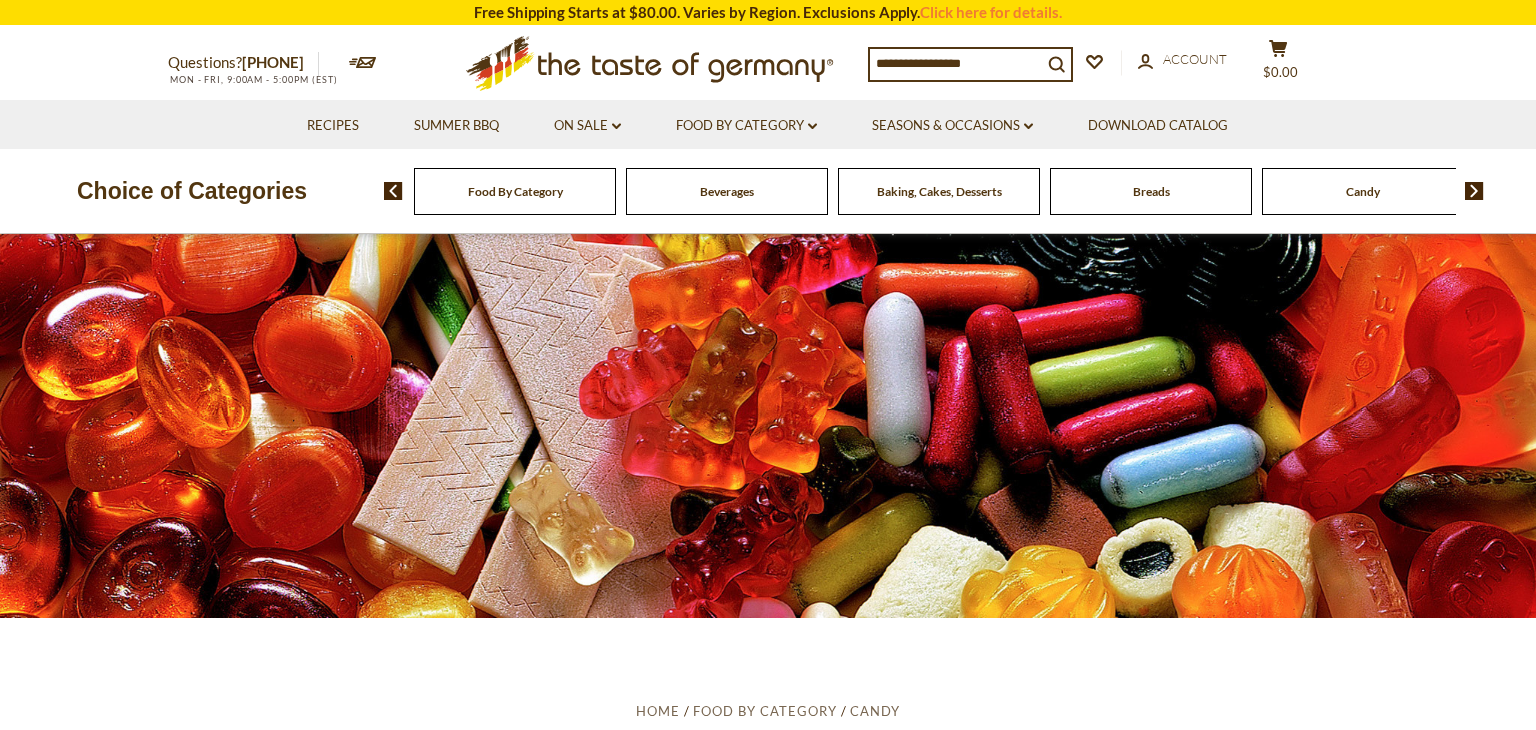 scroll, scrollTop: 0, scrollLeft: 0, axis: both 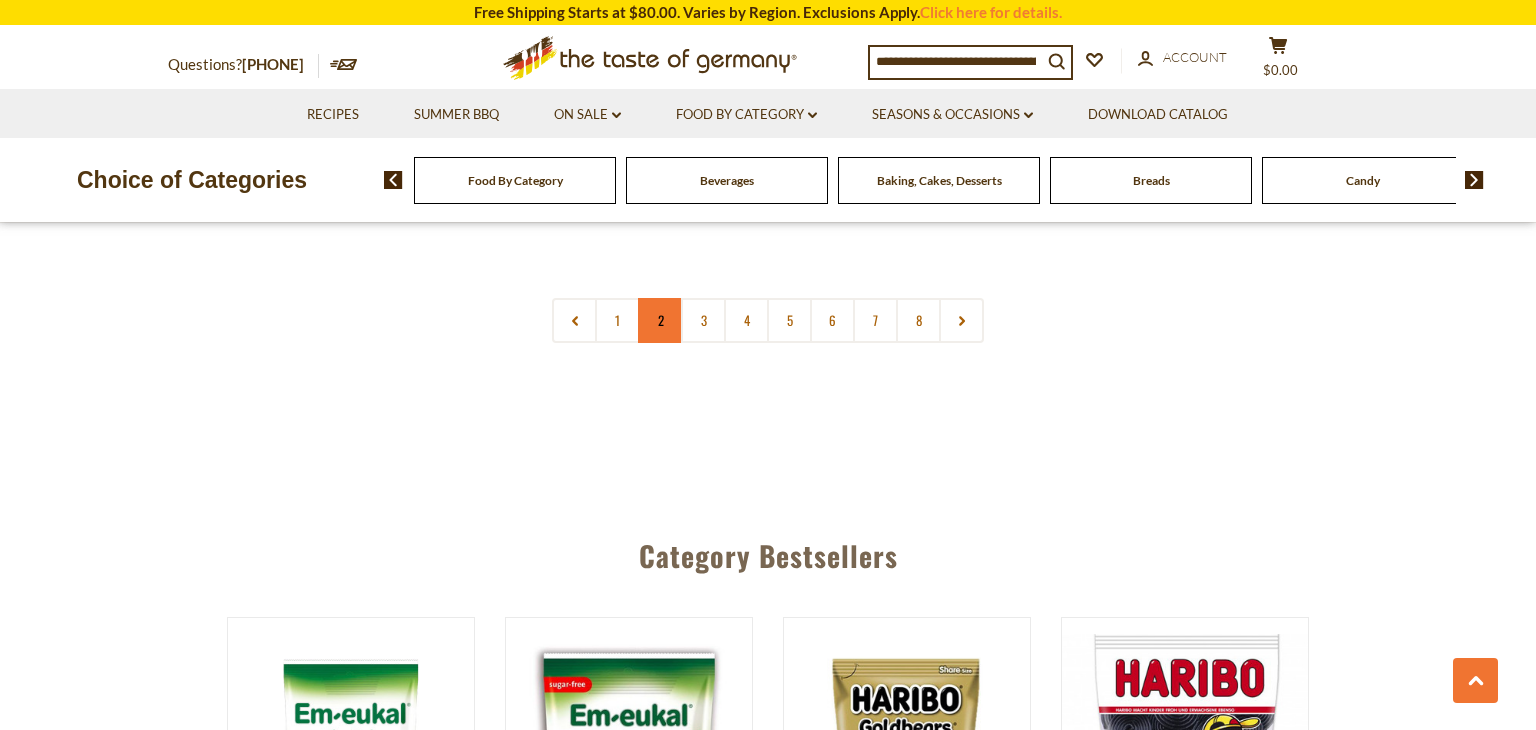 click on "2" at bounding box center (660, 320) 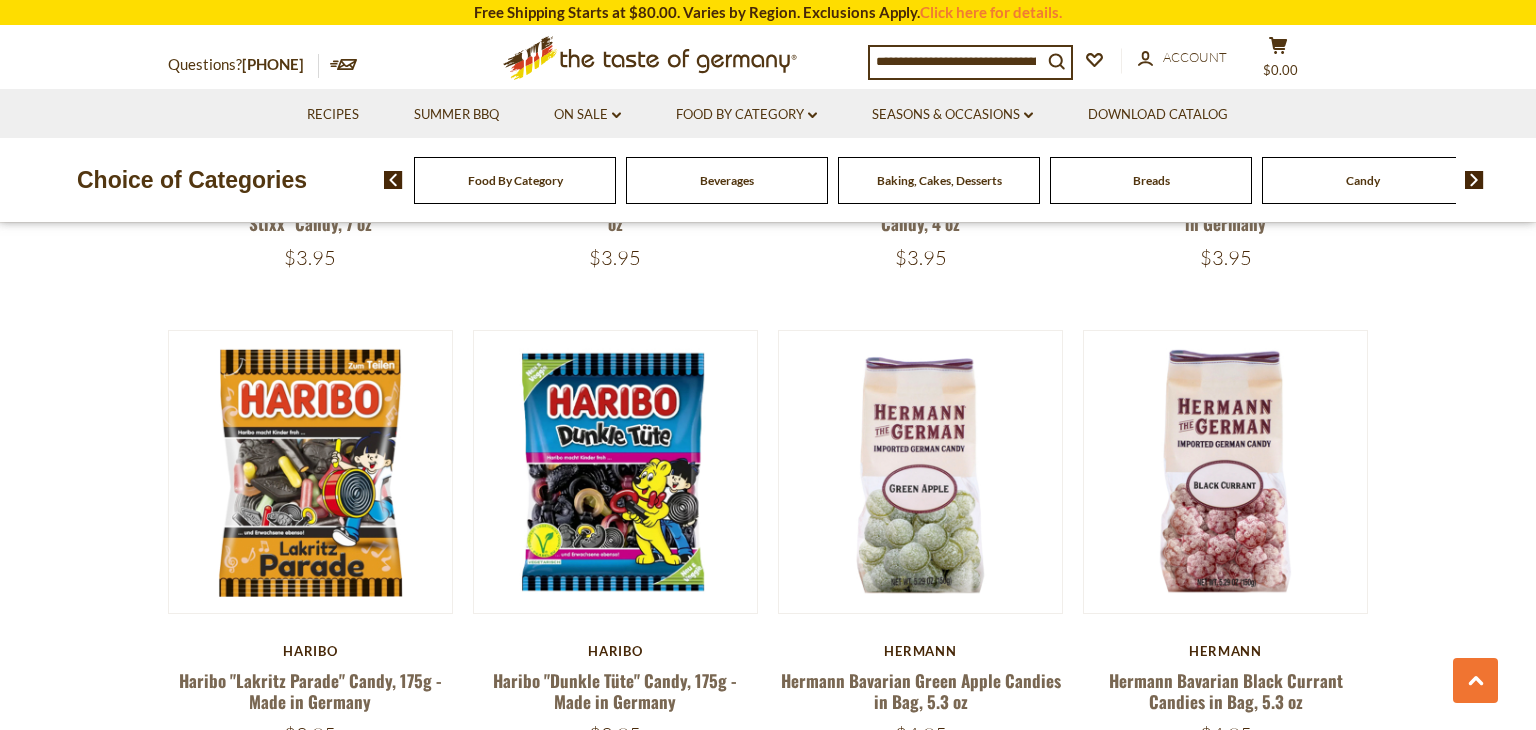 scroll, scrollTop: 3422, scrollLeft: 0, axis: vertical 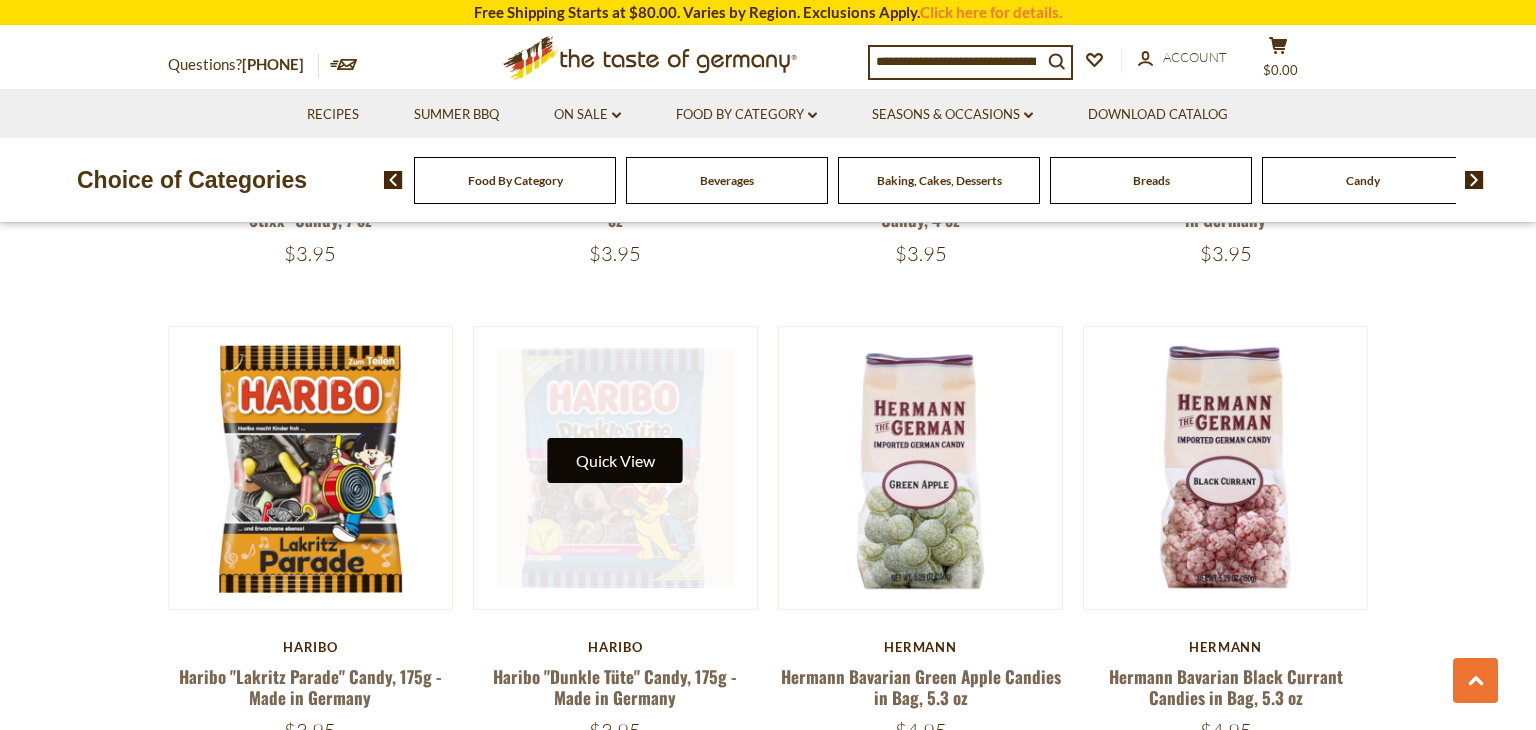 click on "Quick View" at bounding box center [615, 460] 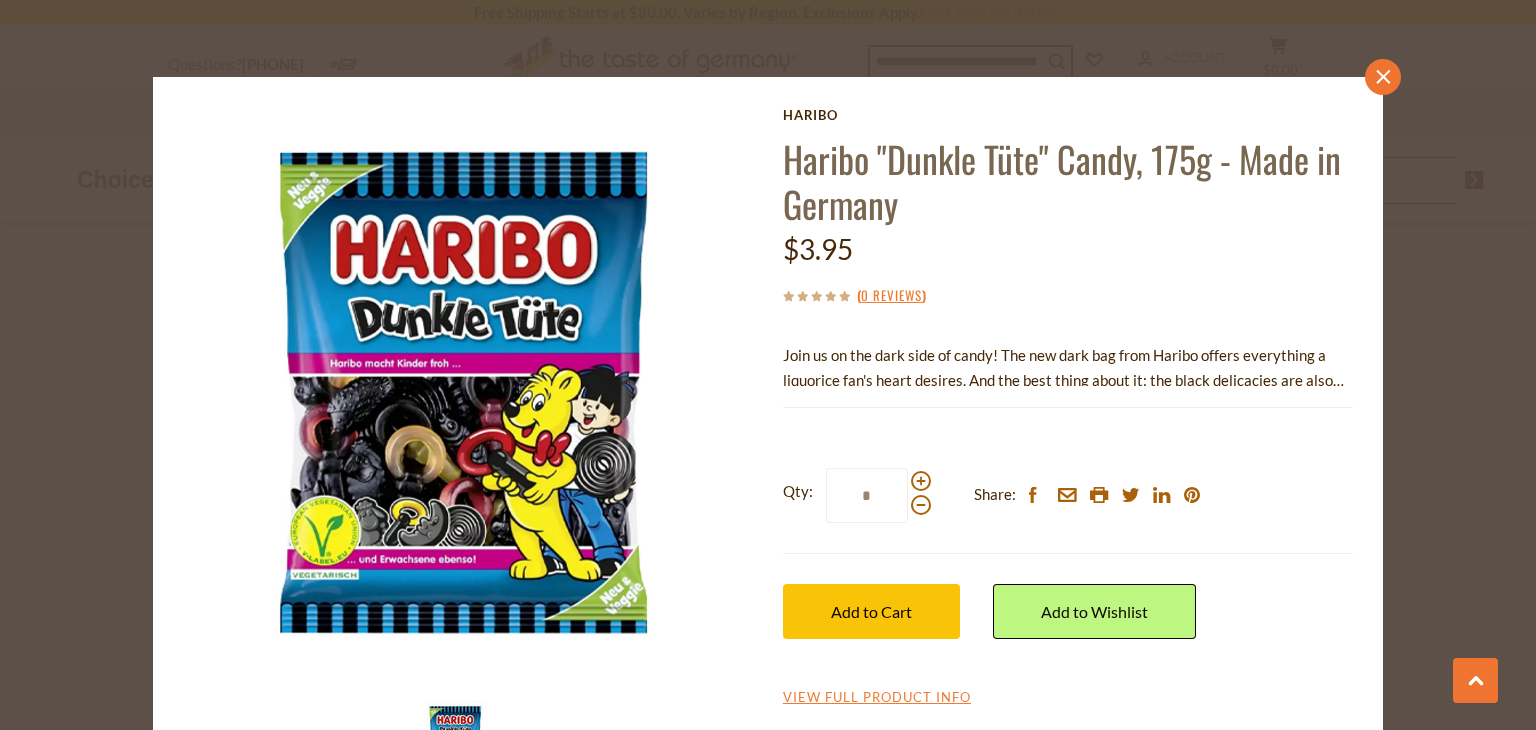 click on "close" at bounding box center [1383, 77] 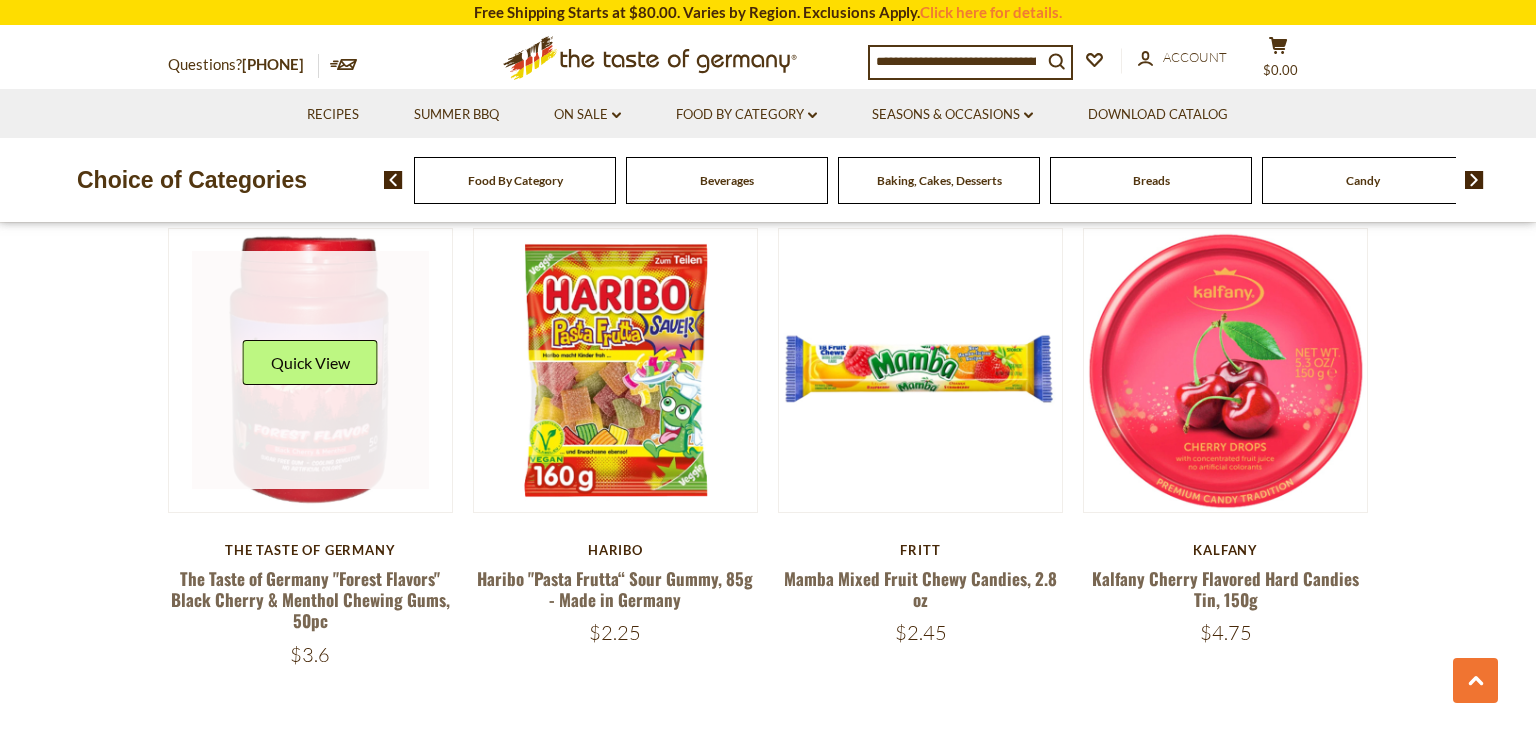 scroll, scrollTop: 4700, scrollLeft: 0, axis: vertical 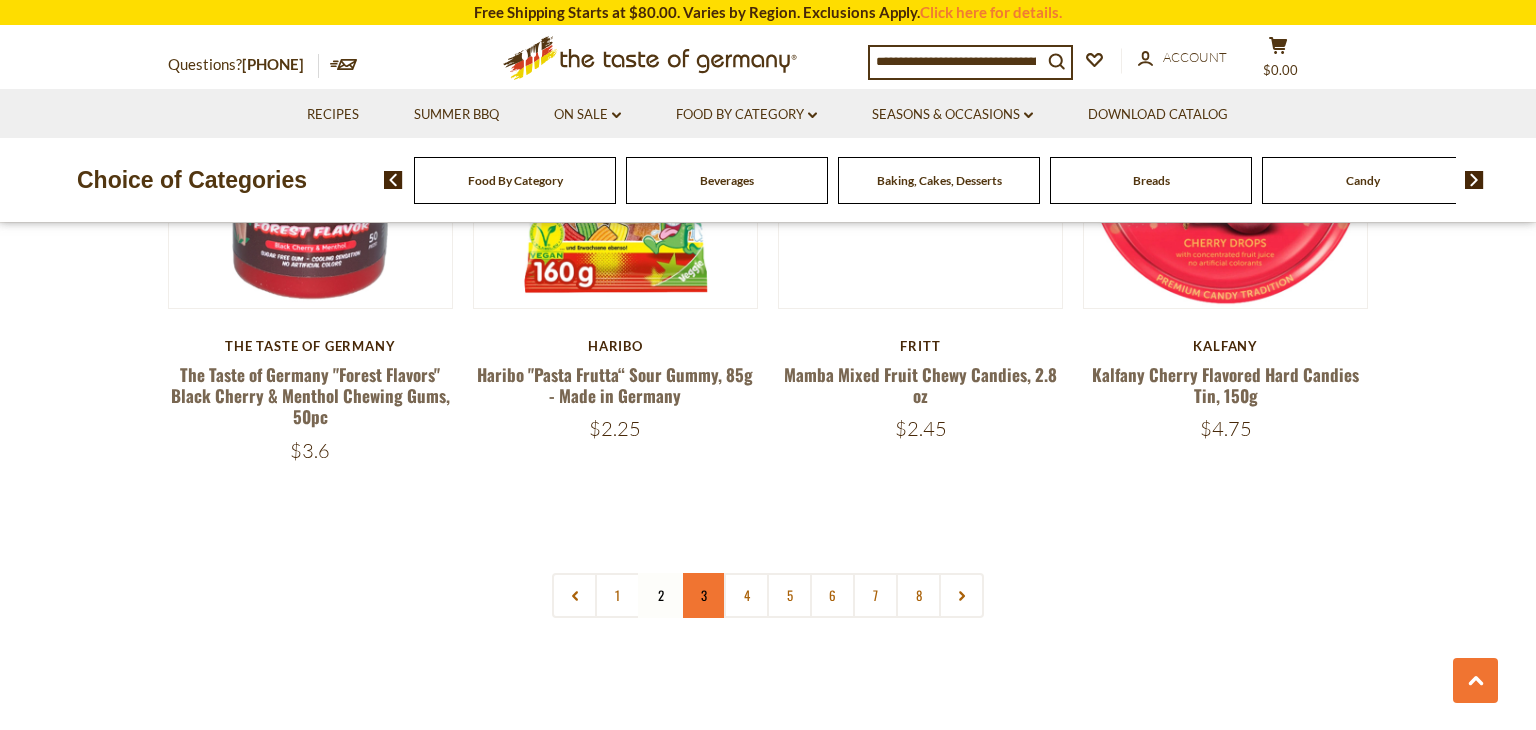 click on "3" at bounding box center [703, 595] 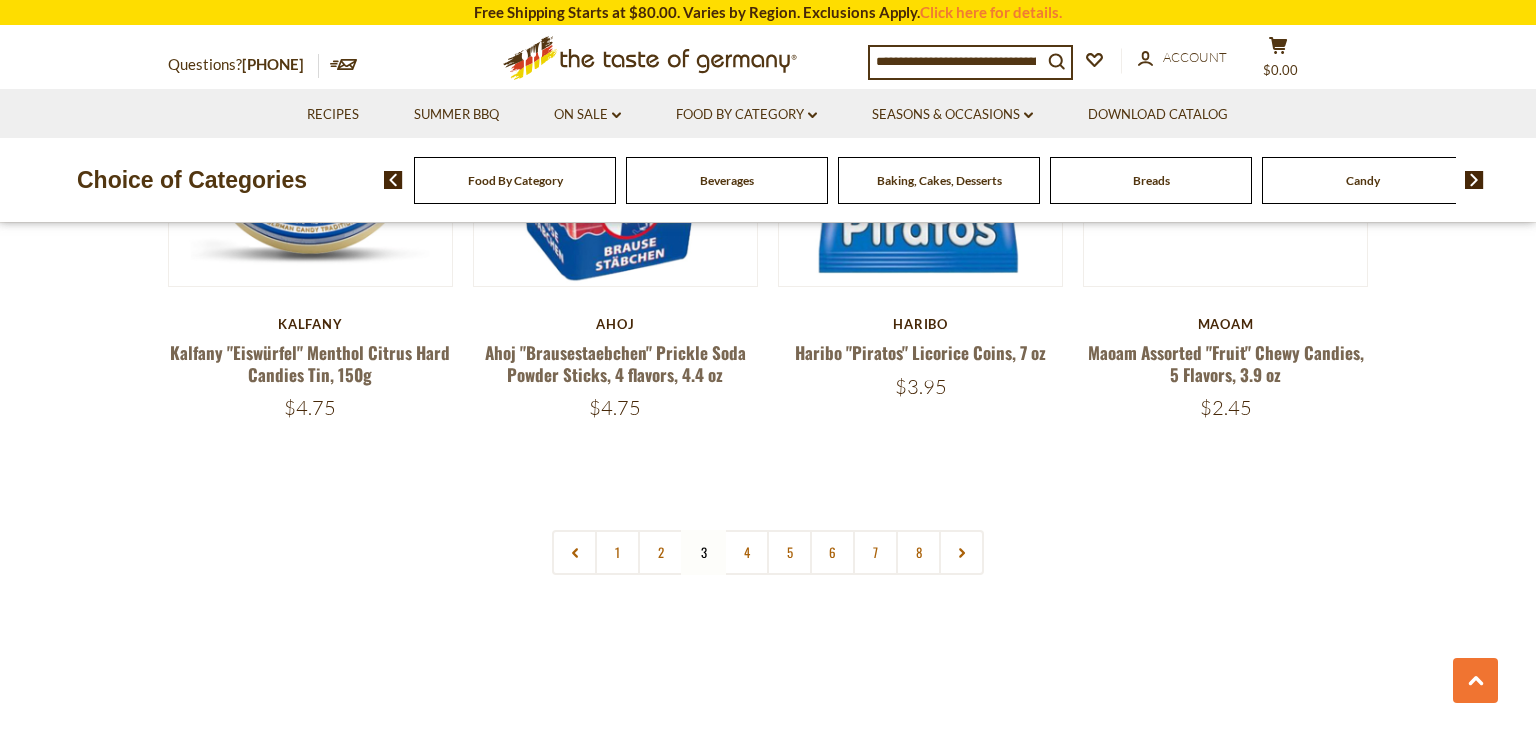 scroll, scrollTop: 4684, scrollLeft: 0, axis: vertical 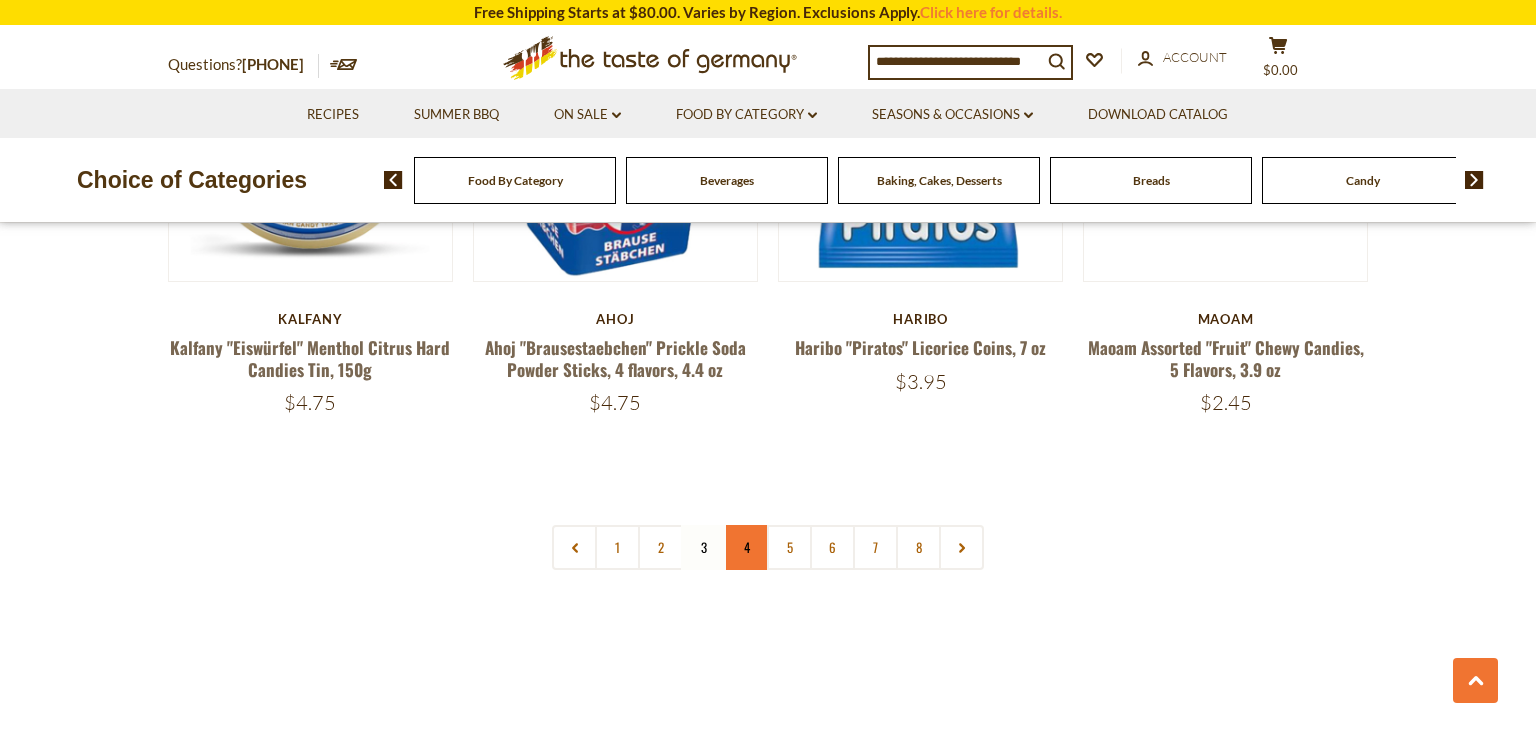 click on "4" at bounding box center [746, 547] 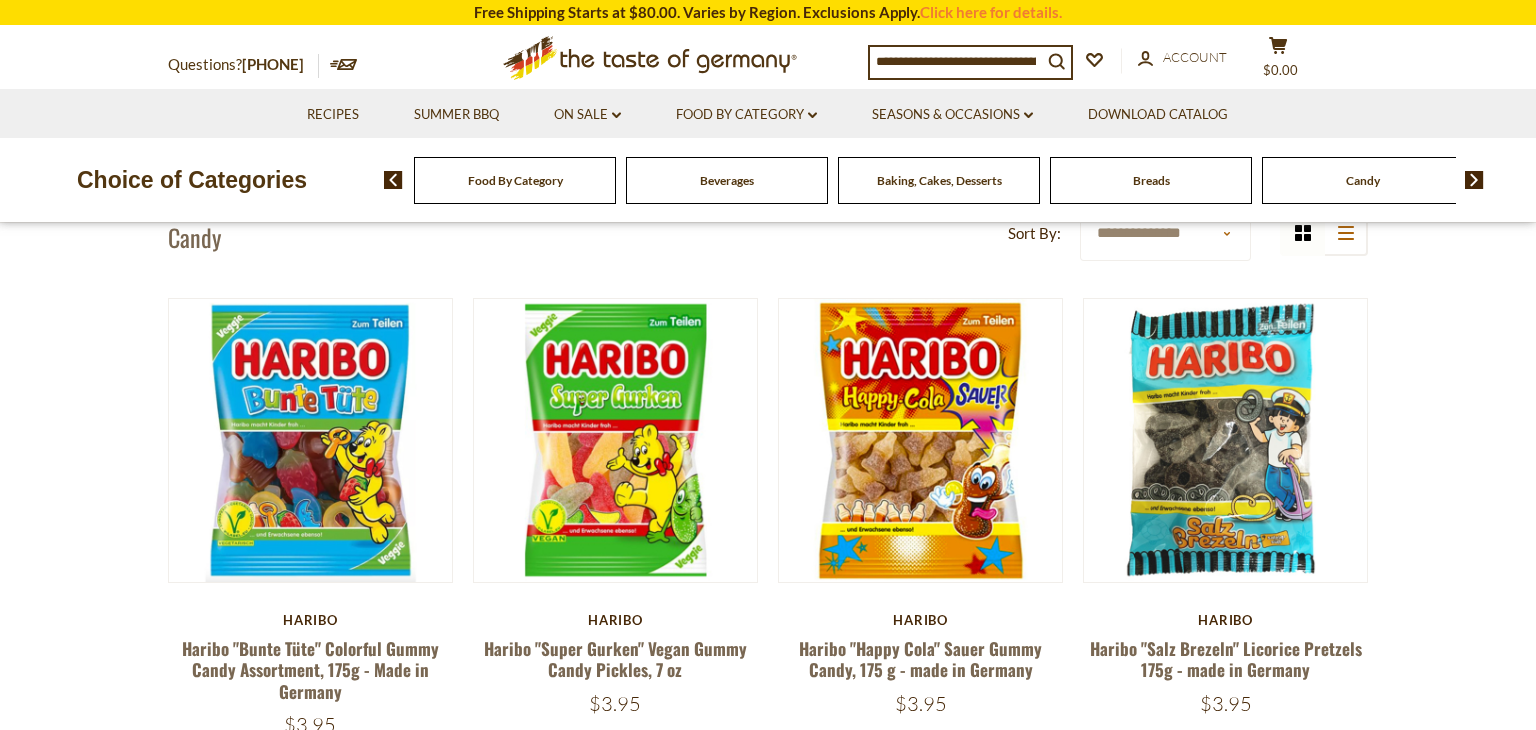 scroll, scrollTop: 440, scrollLeft: 0, axis: vertical 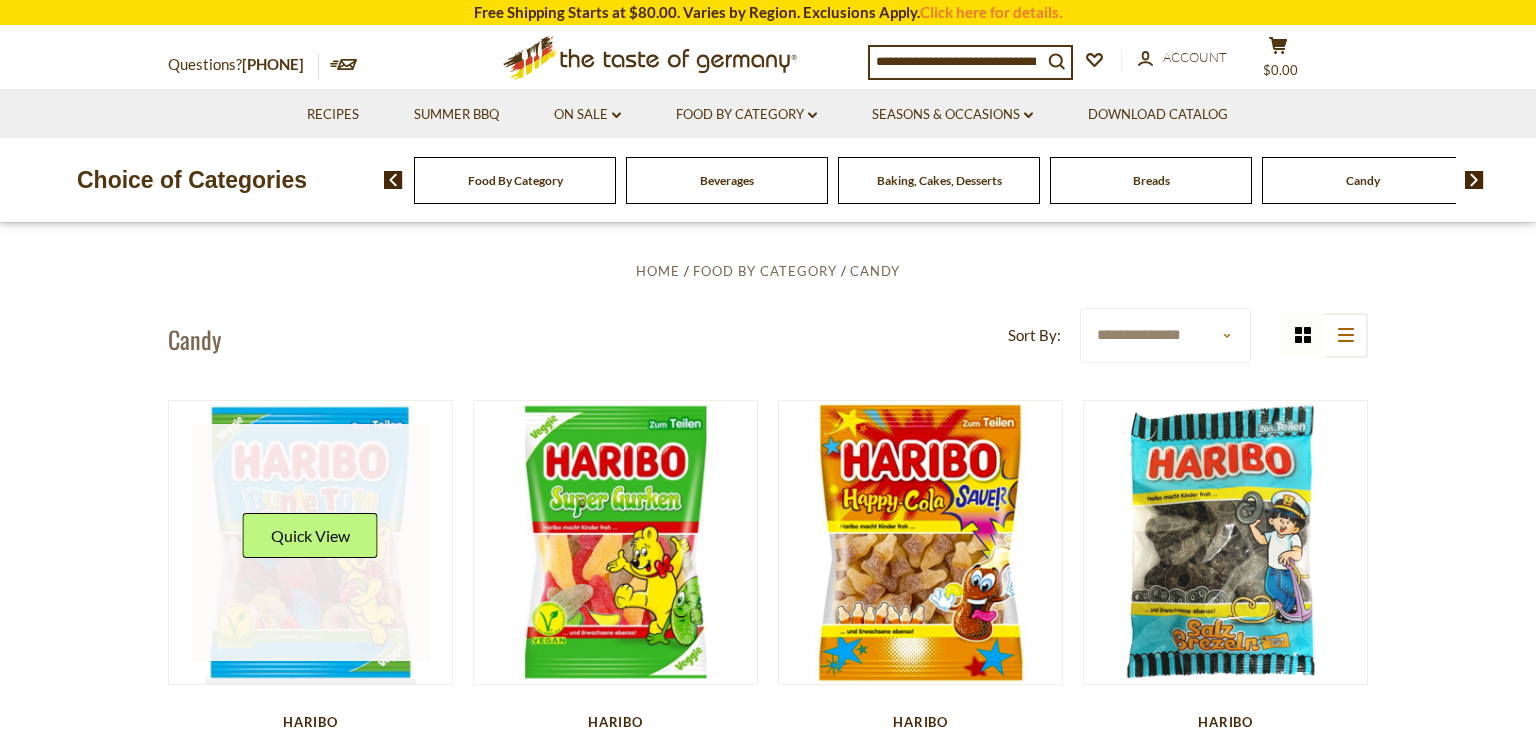 click on "Quick View" at bounding box center (310, 543) 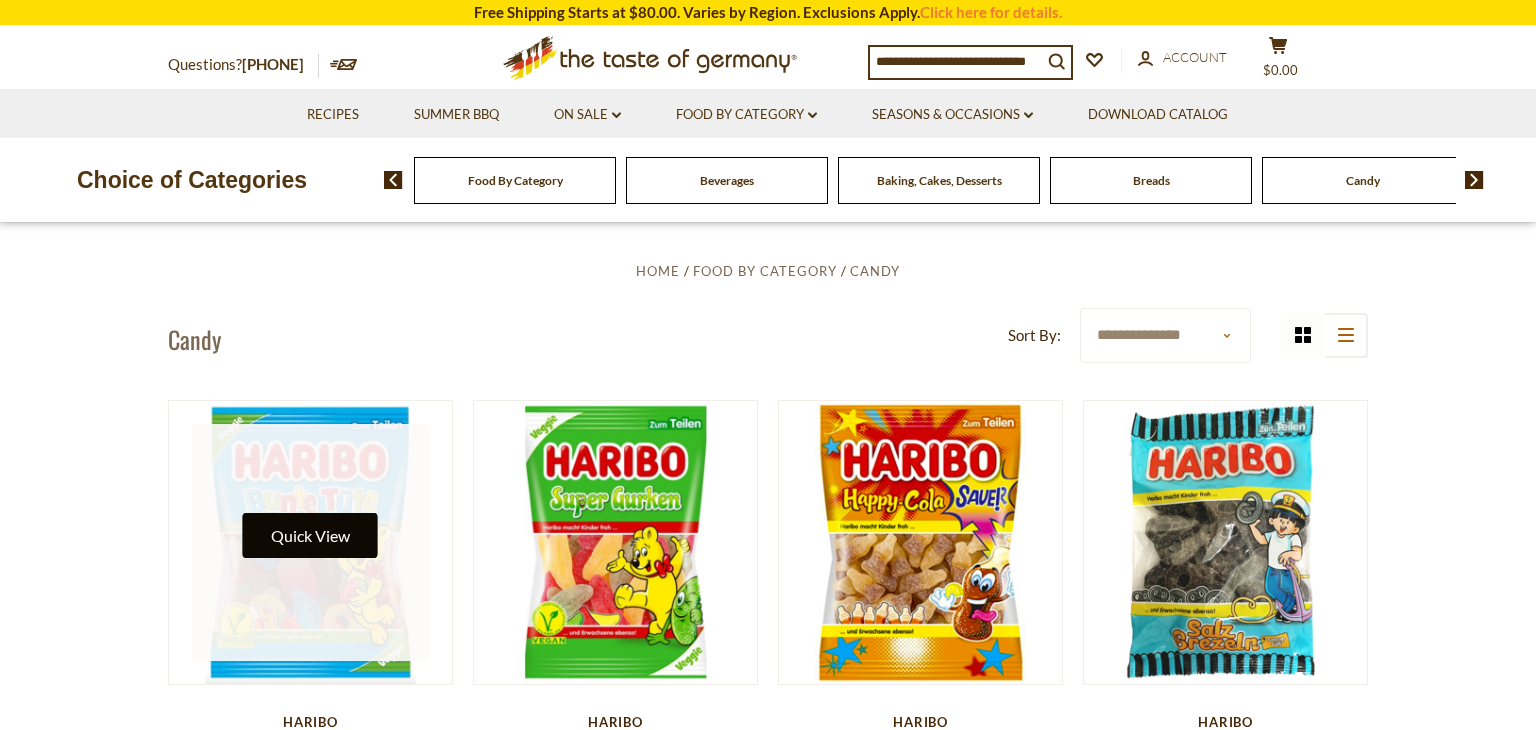 click on "Quick View" at bounding box center [310, 535] 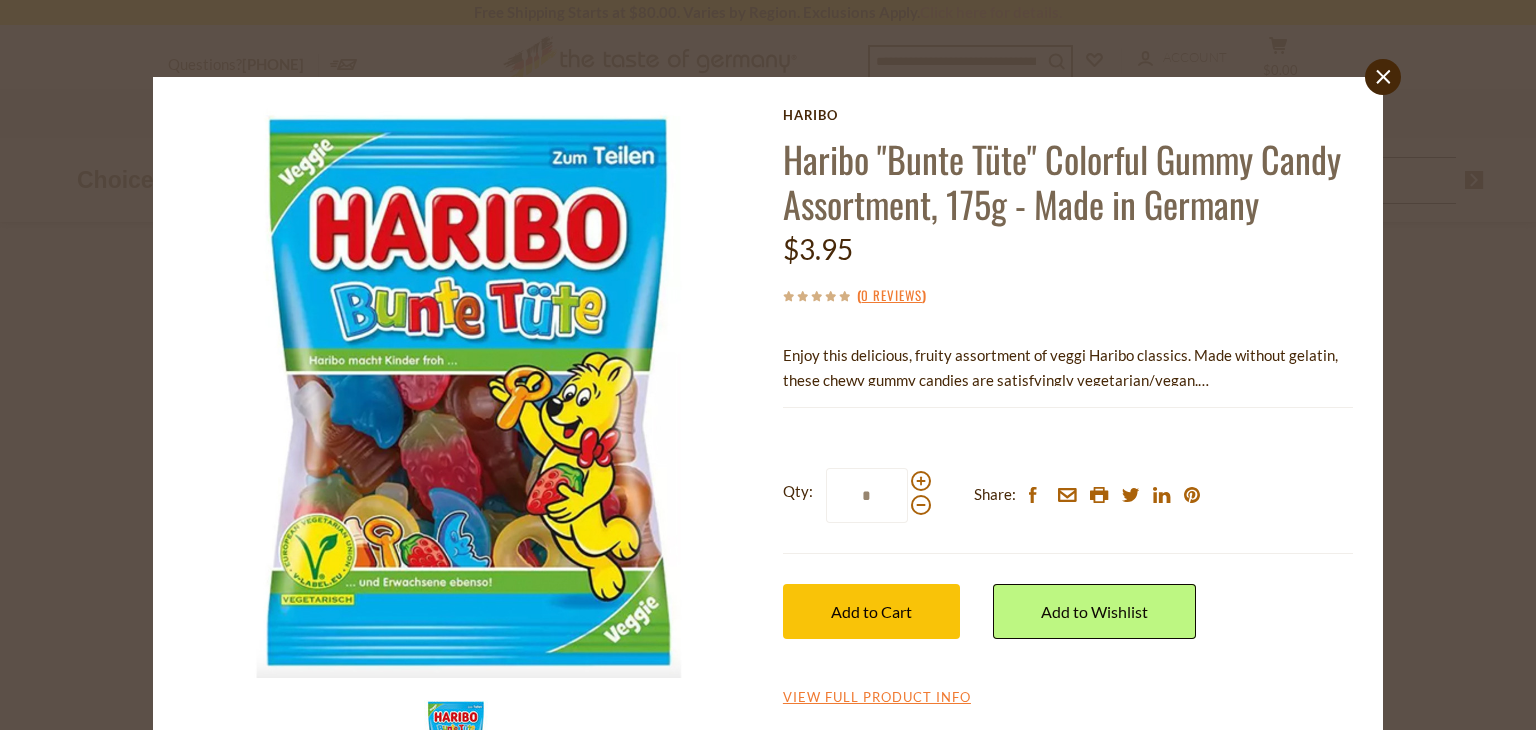 click on "Haribo
Haribo "Bunte Tüte" Colorful Gummy Candy Assortment, 175g - Made in Germany
$3.95
(  0 Reviews  )
Enjoy this delicious, fruity assortment of veggi Haribo classics. Made without gelatin, these chewy gummy candies are satisfyingly vegetarian/vegan.
MADE IN GERMANY.
A true pleasure for Haribo aficionados.
Read More
Current stock:
0
*" at bounding box center [768, 452] 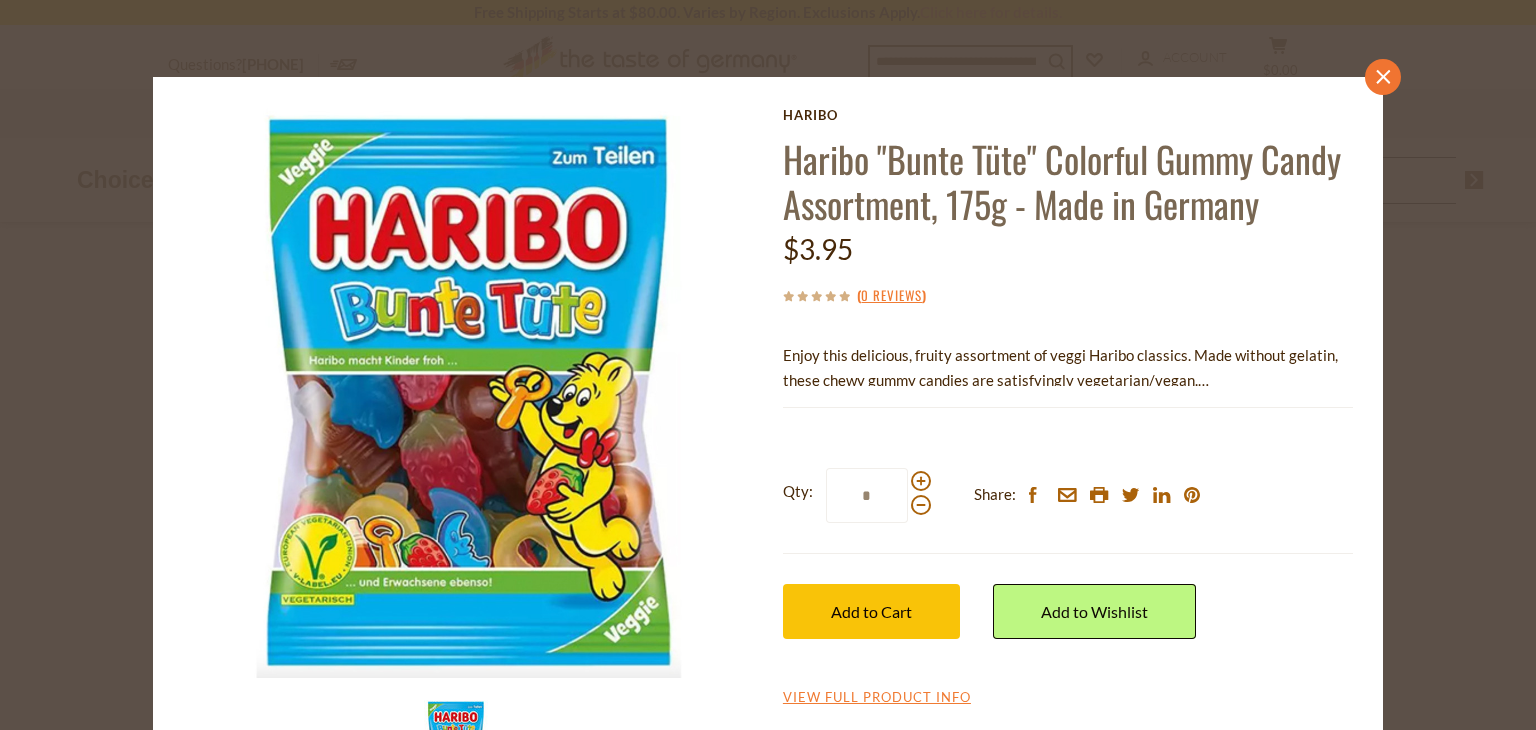 click on "close" 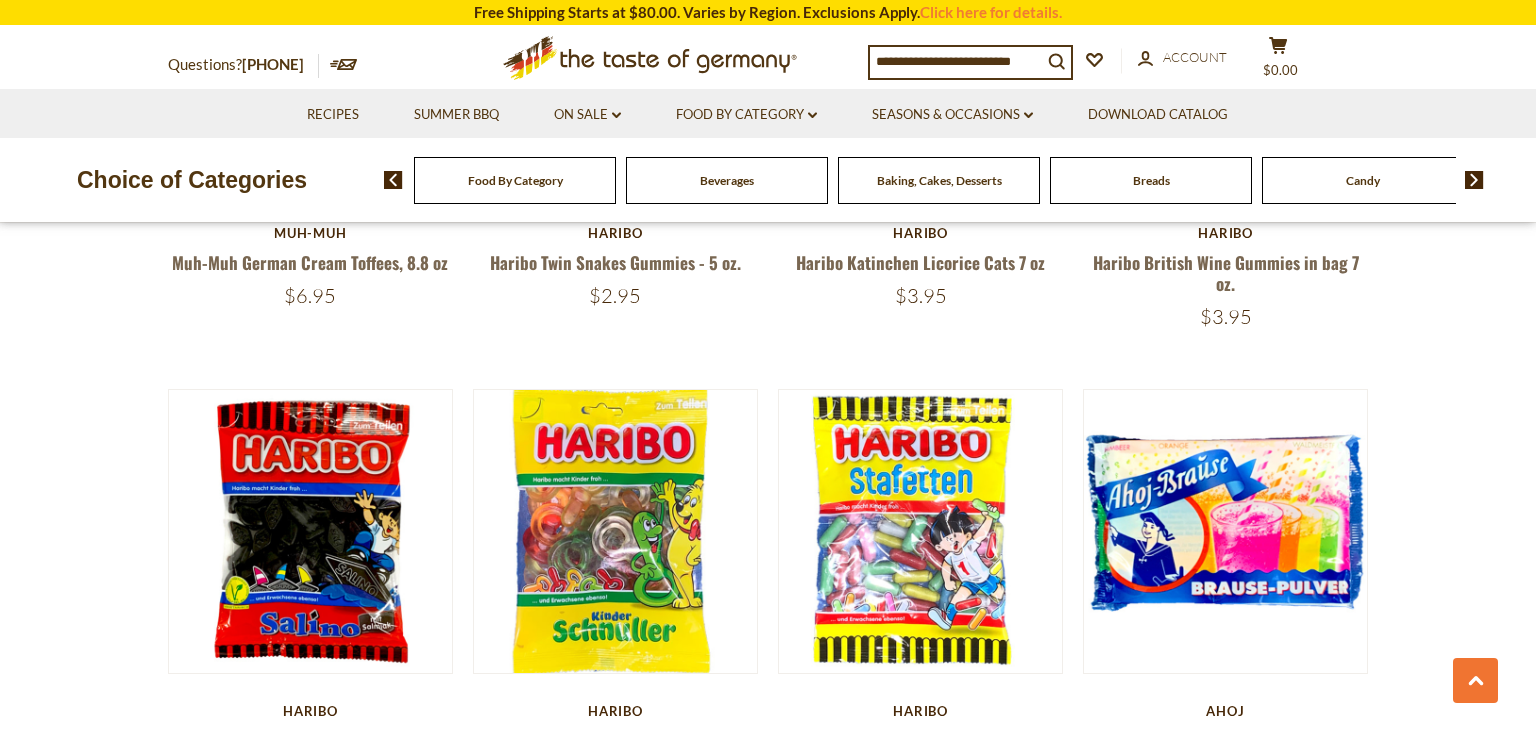 scroll, scrollTop: 2884, scrollLeft: 0, axis: vertical 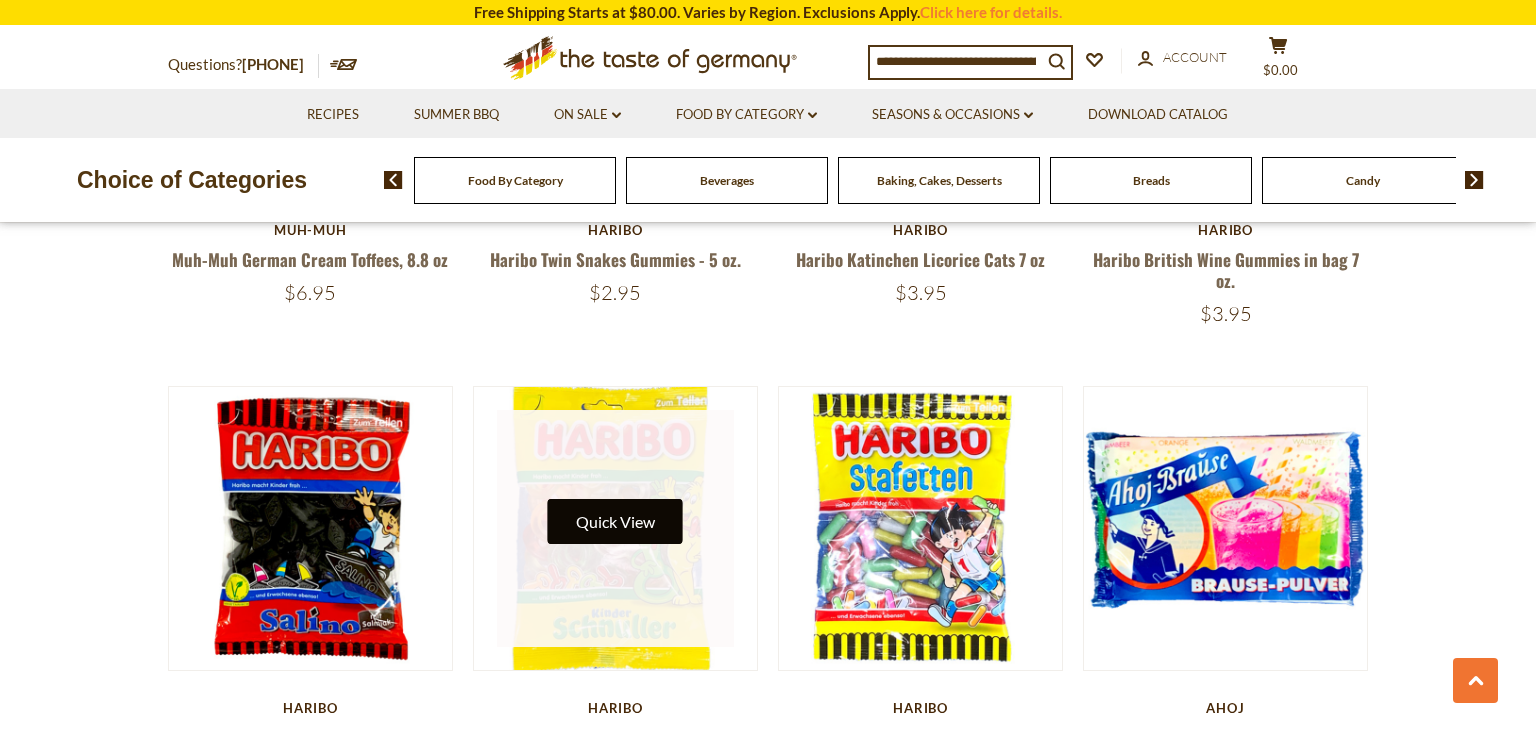 click on "Quick View" at bounding box center [615, 521] 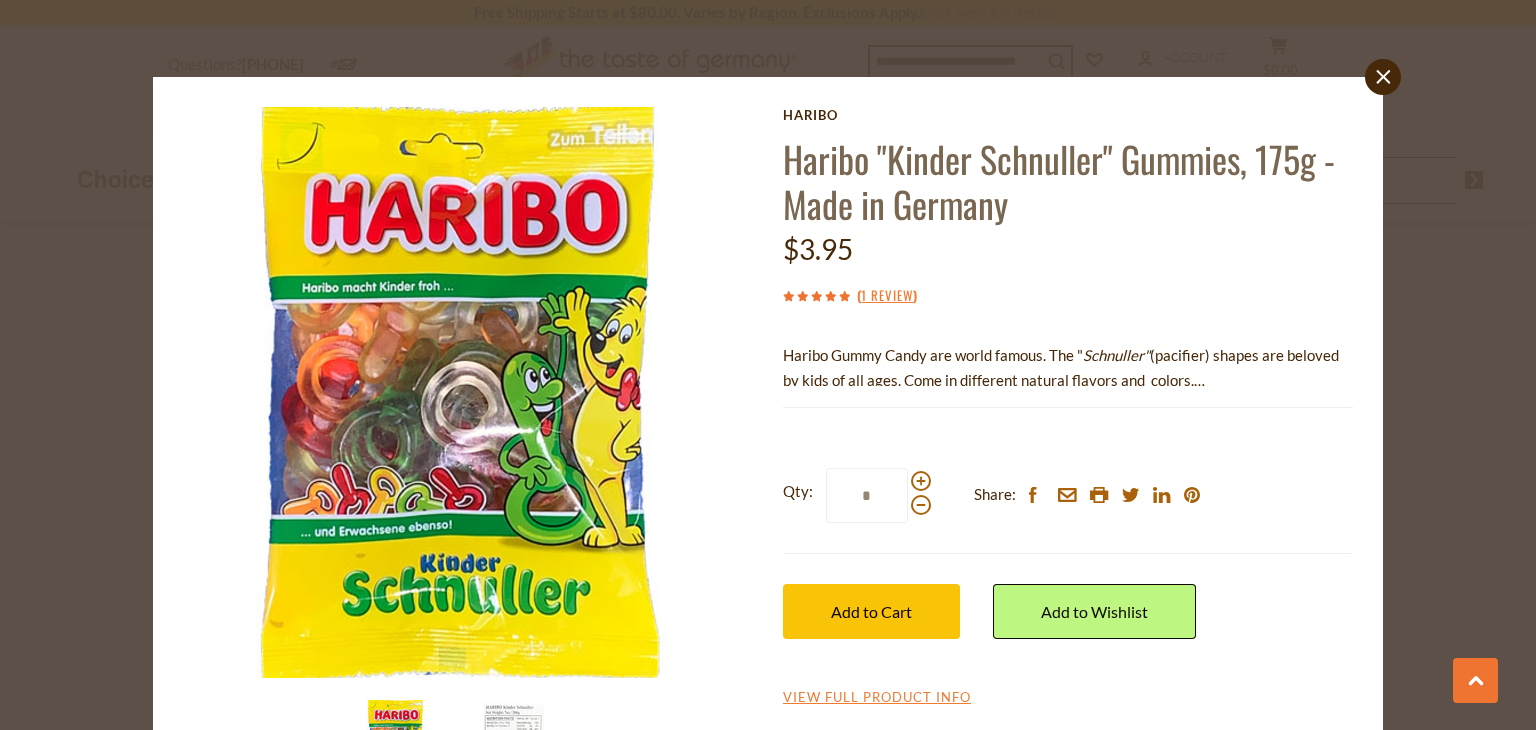 click on "close" 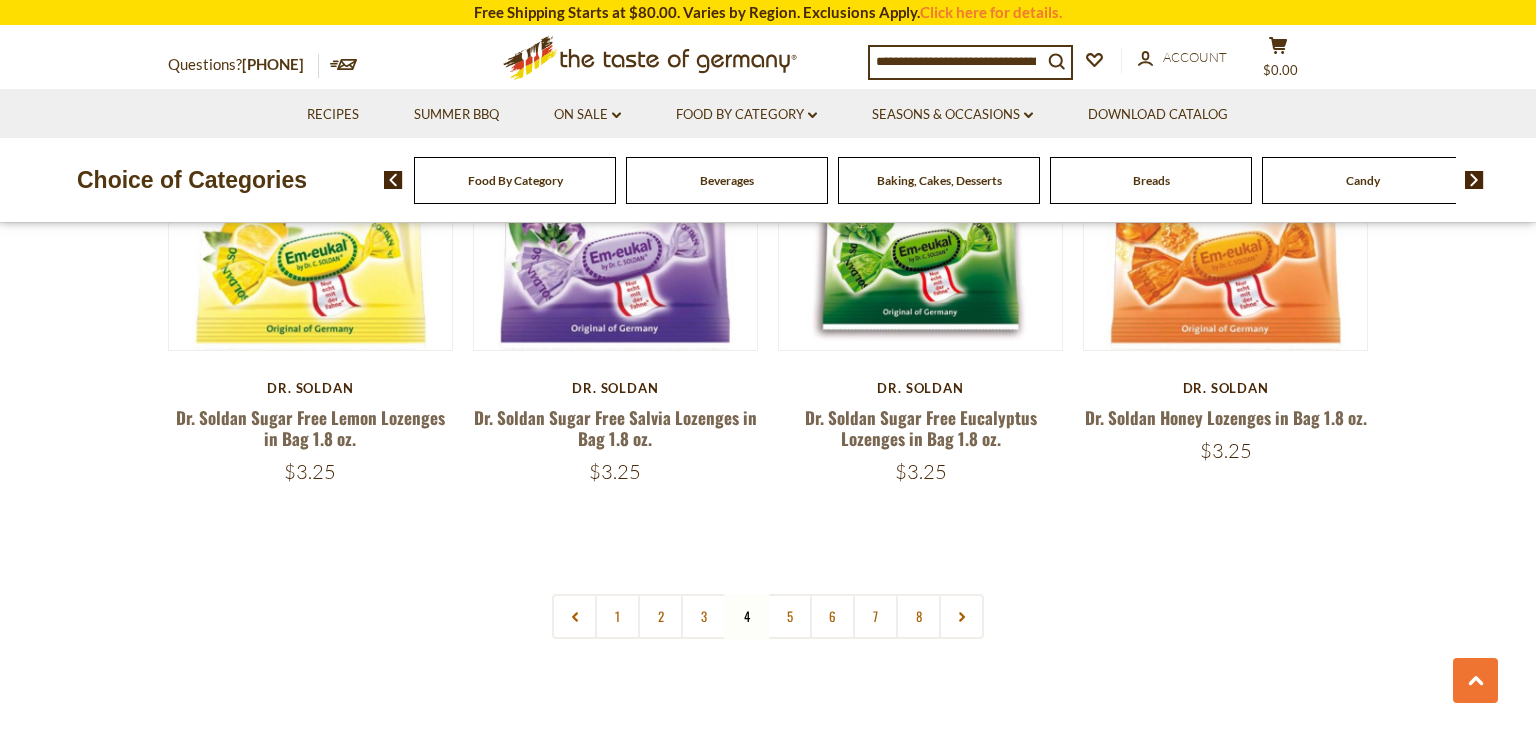 scroll, scrollTop: 4756, scrollLeft: 0, axis: vertical 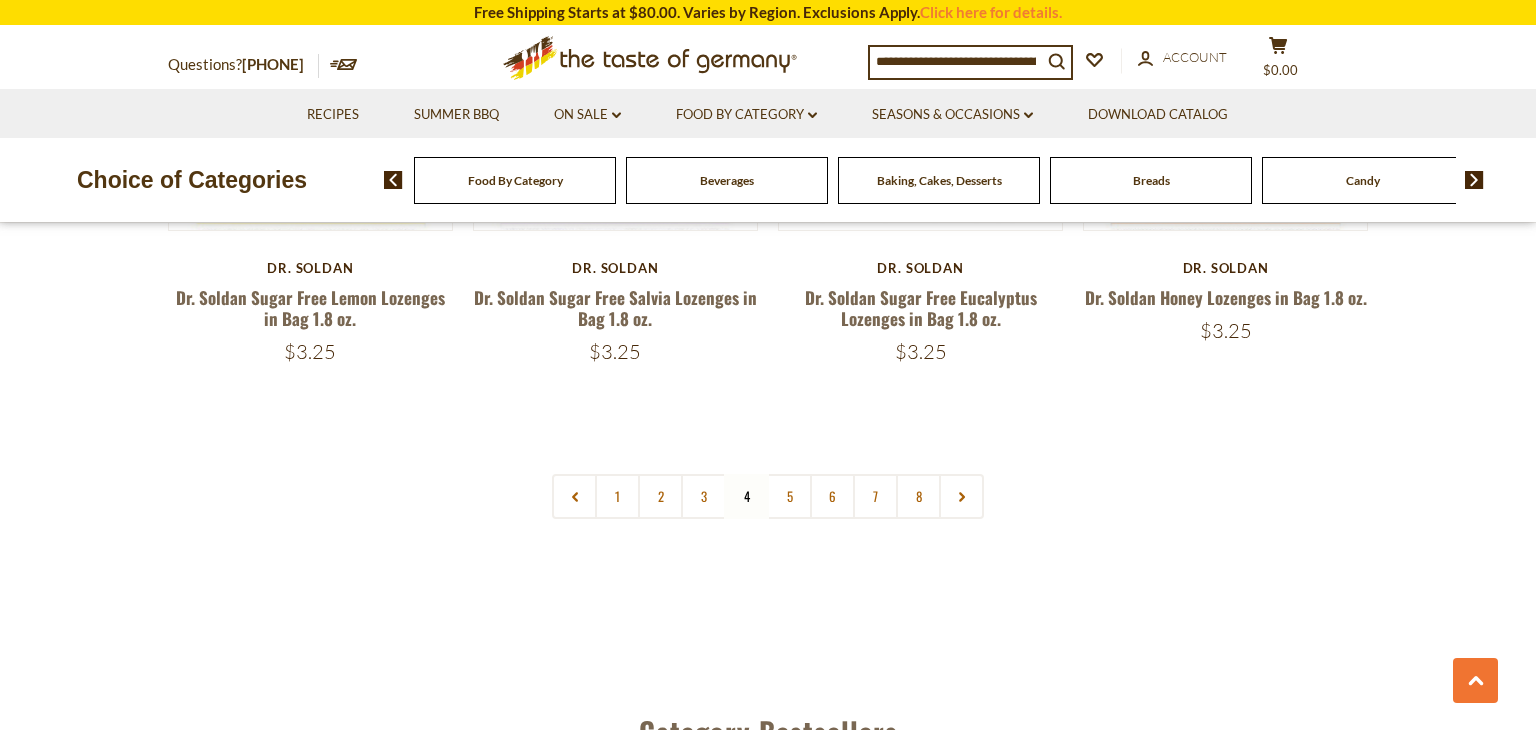 click on "Food By Category" at bounding box center [515, 180] 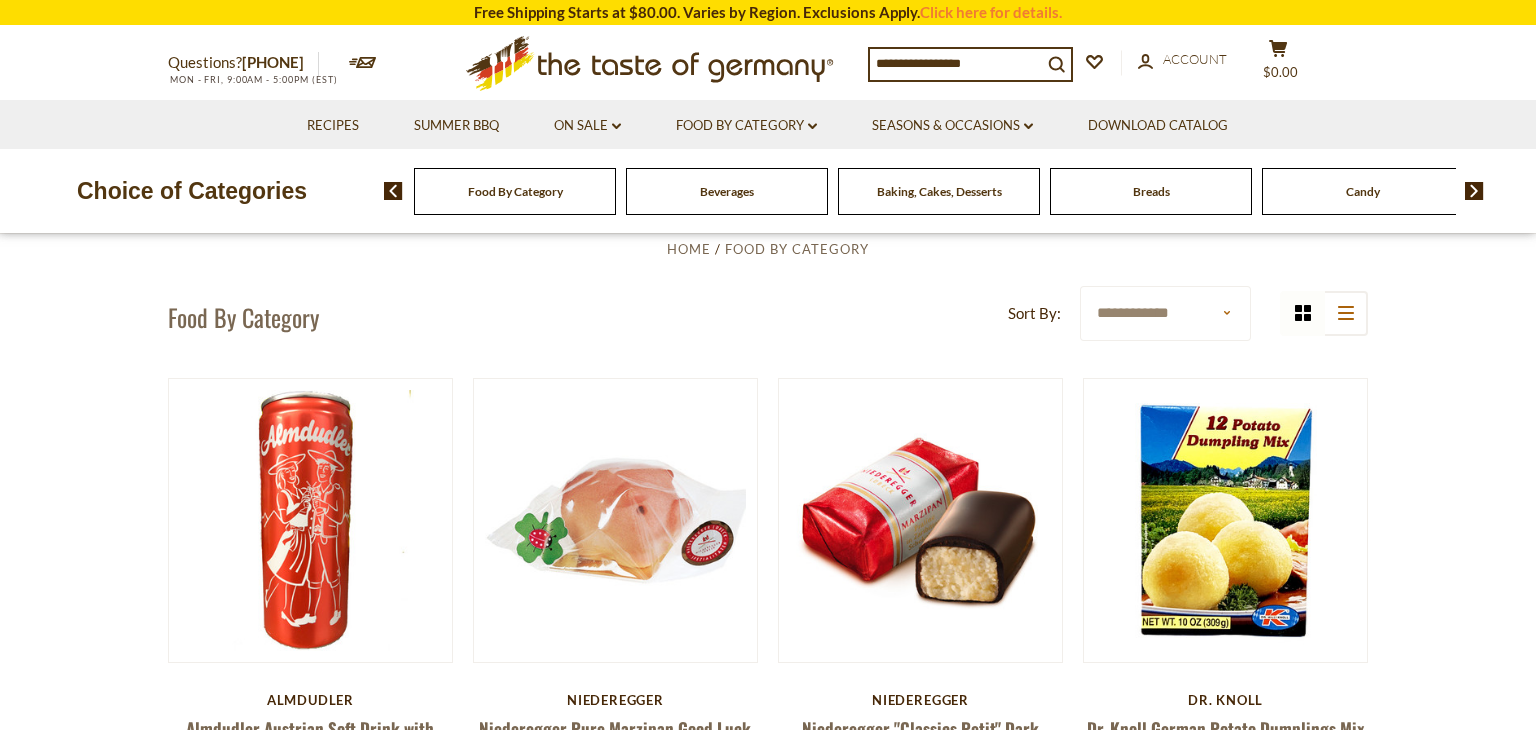 scroll, scrollTop: 0, scrollLeft: 0, axis: both 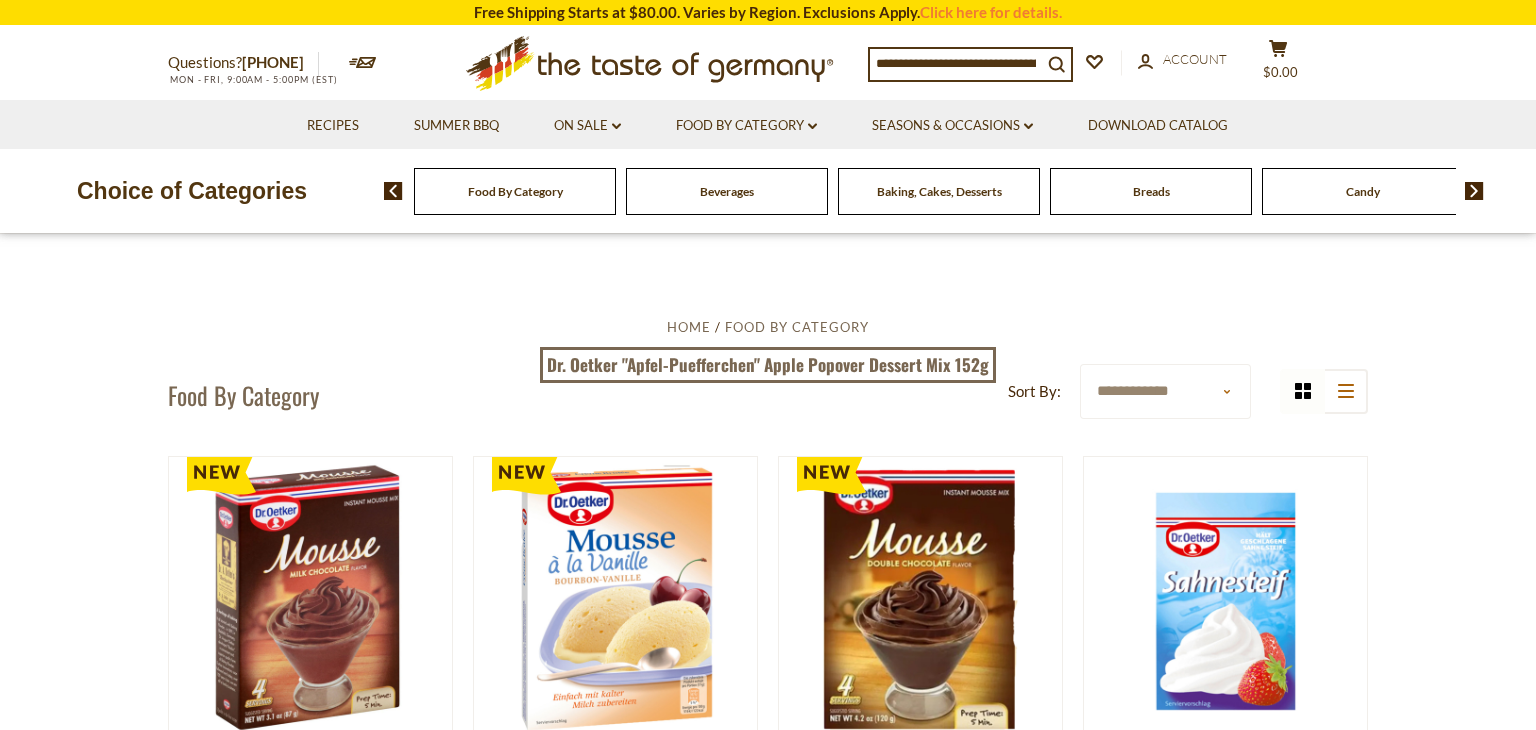 click on "**********" at bounding box center (1165, 391) 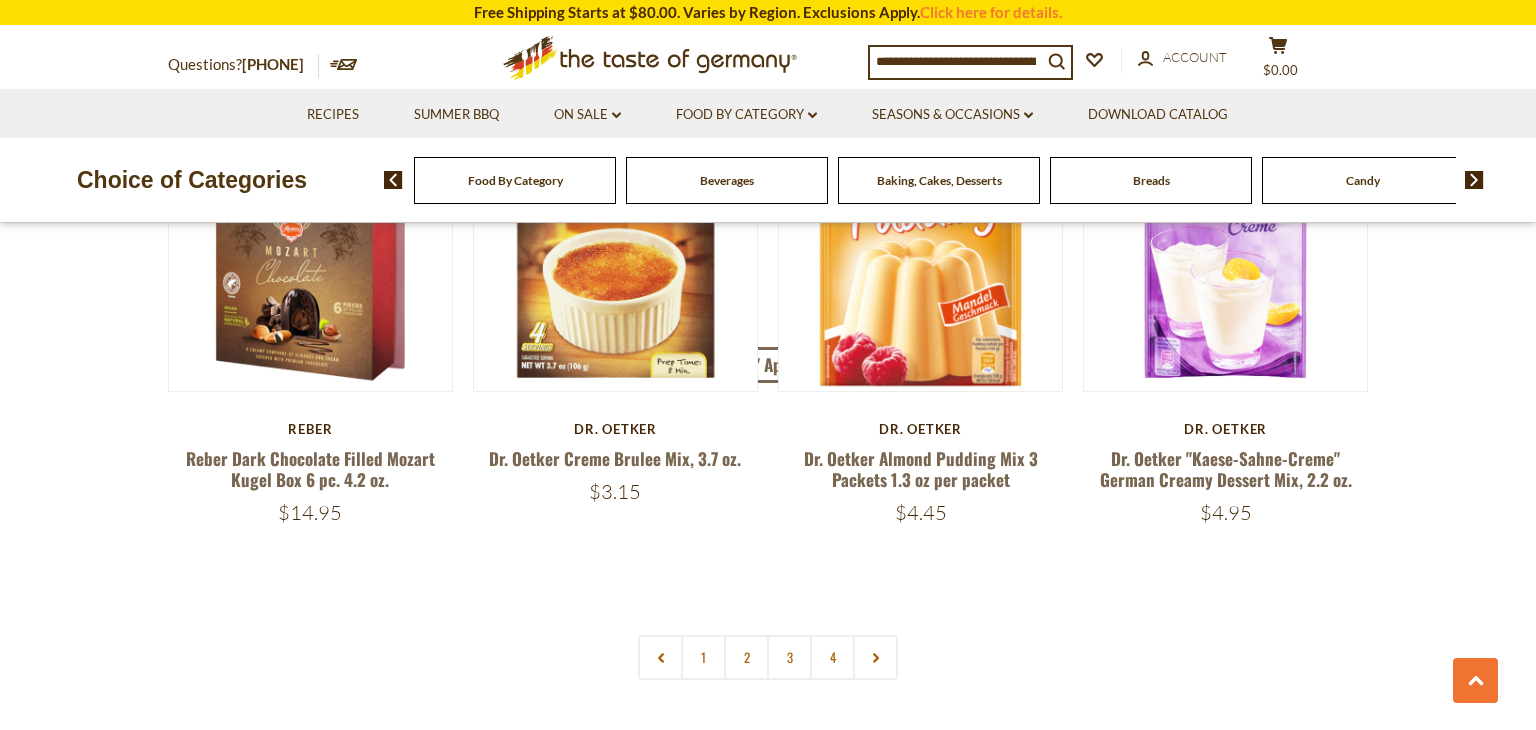 scroll, scrollTop: 4360, scrollLeft: 0, axis: vertical 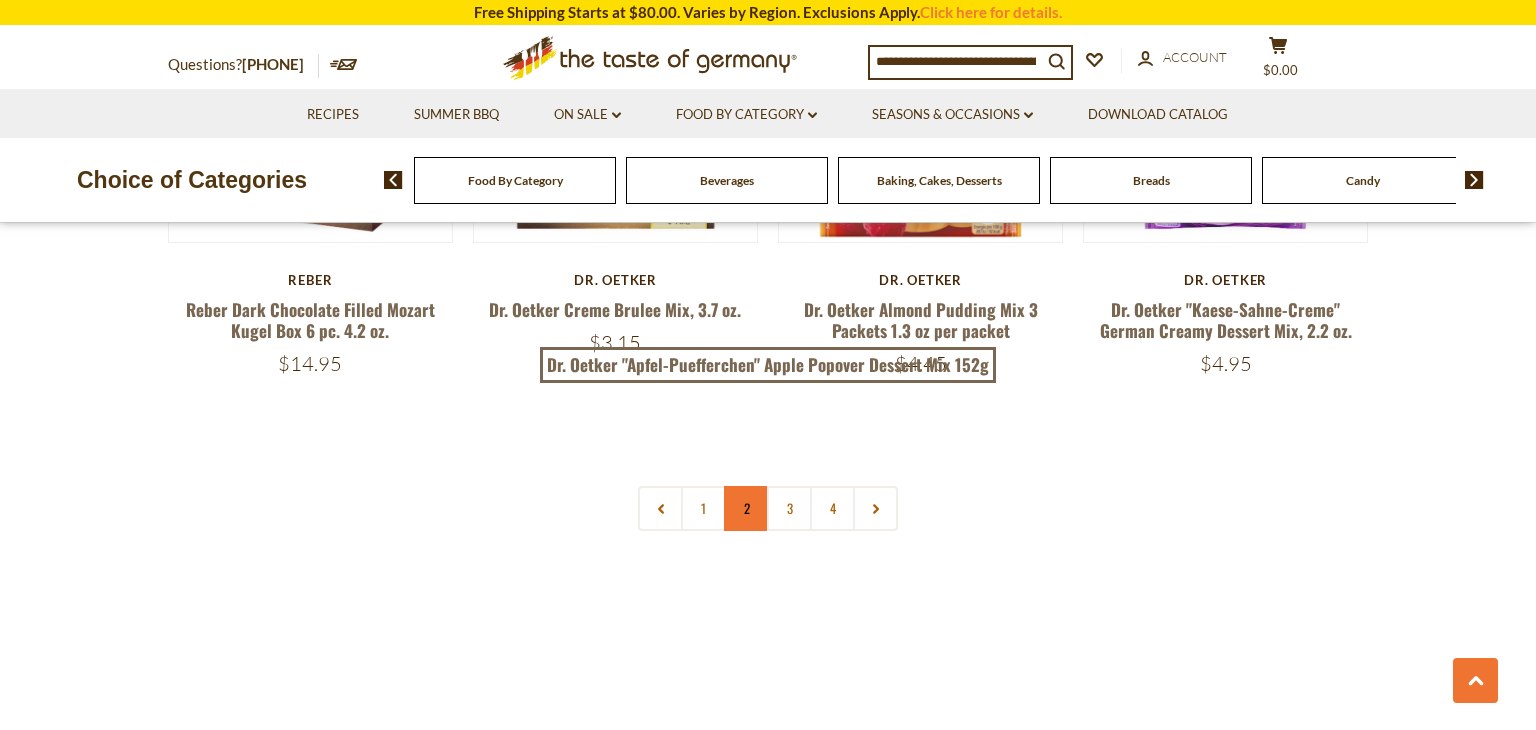 click on "2" at bounding box center (746, 508) 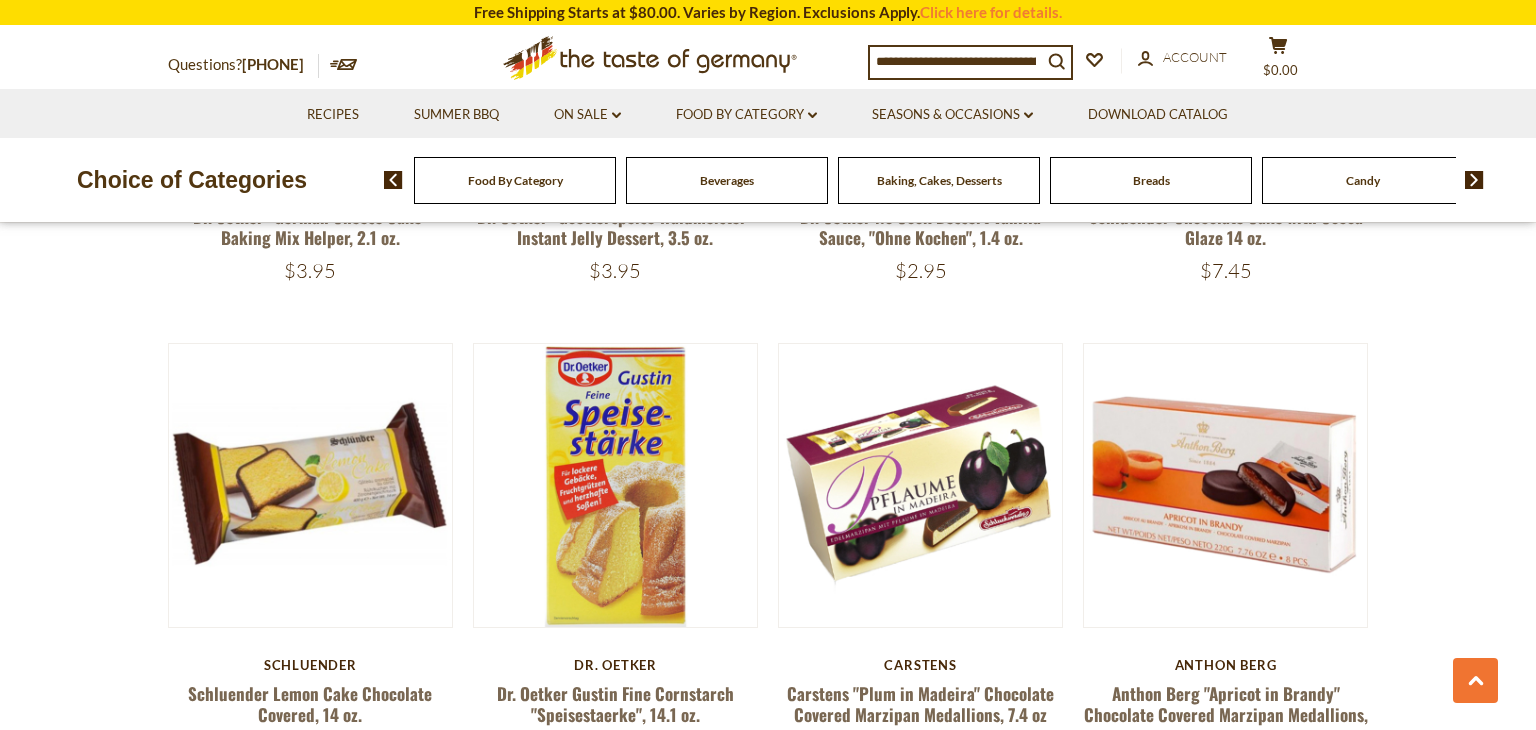 scroll, scrollTop: 1732, scrollLeft: 0, axis: vertical 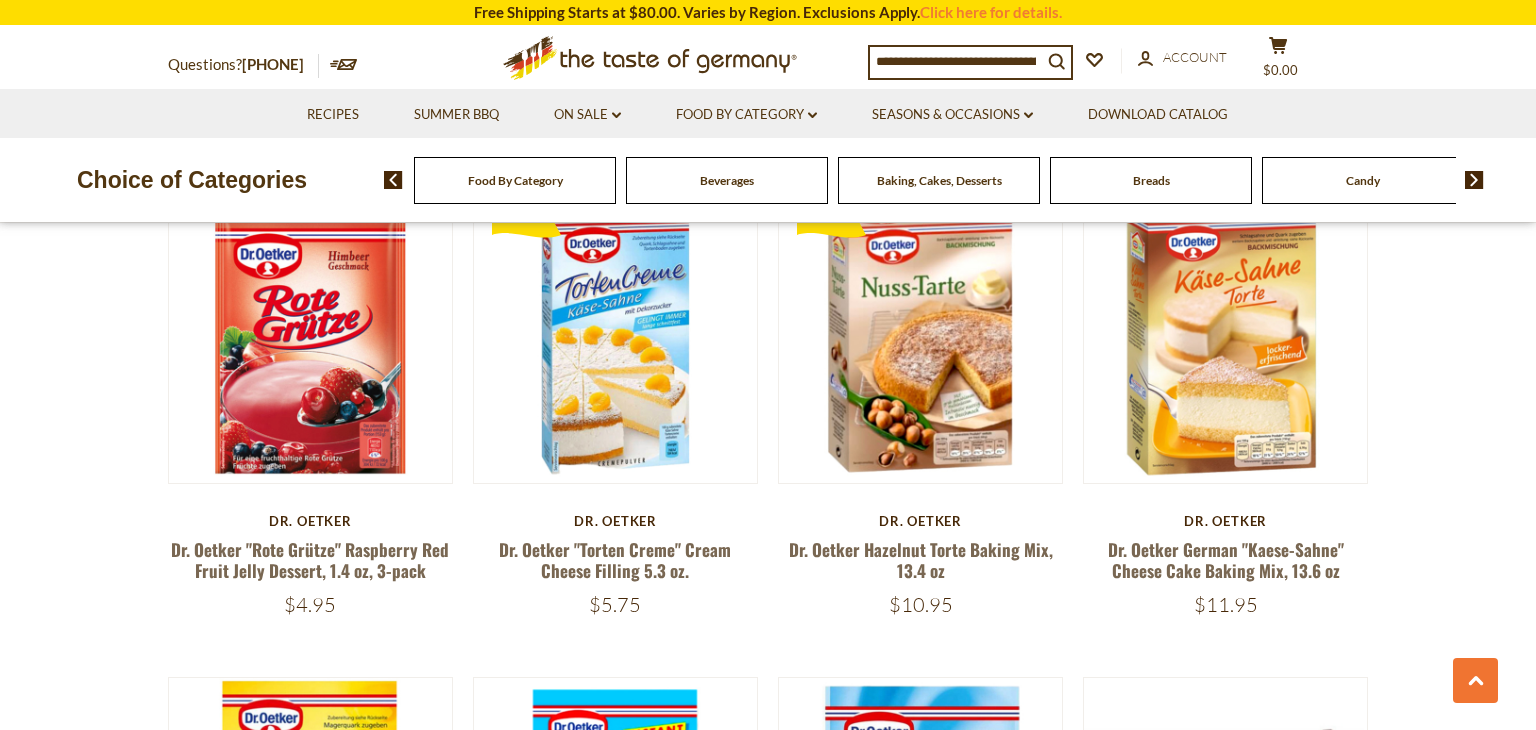 click at bounding box center [393, 180] 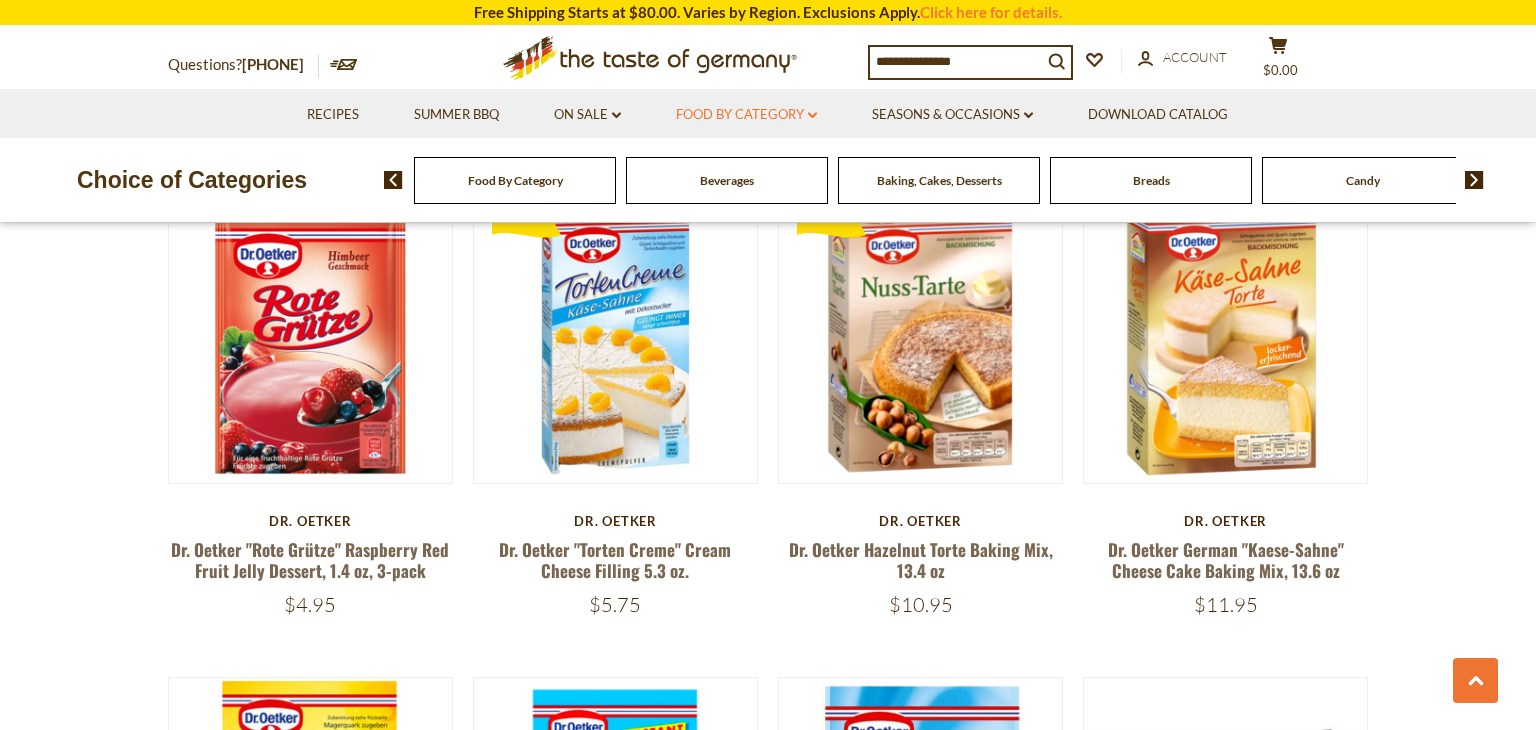 click on "Food By Category
dropdown_arrow" at bounding box center (746, 115) 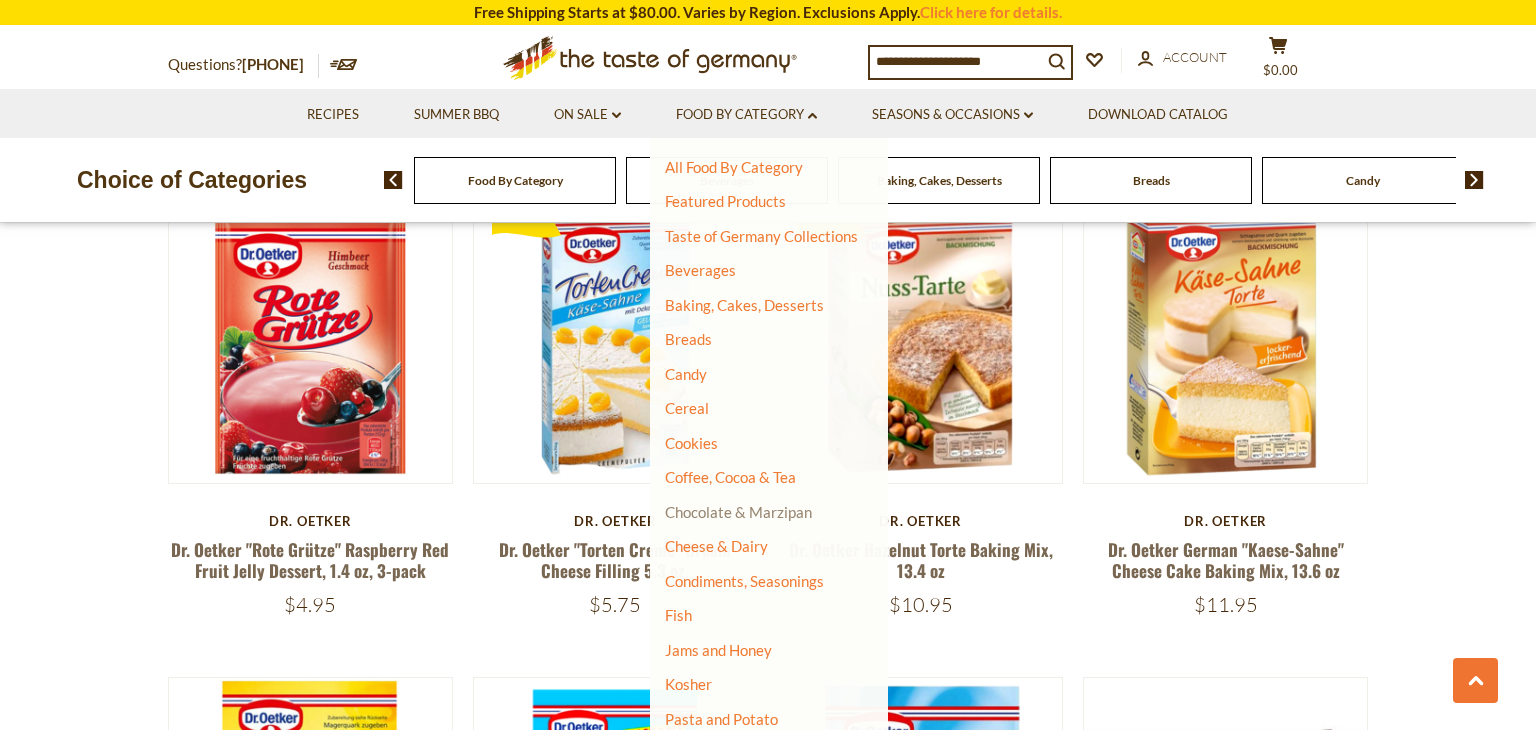 click on "Chocolate & Marzipan" at bounding box center (738, 512) 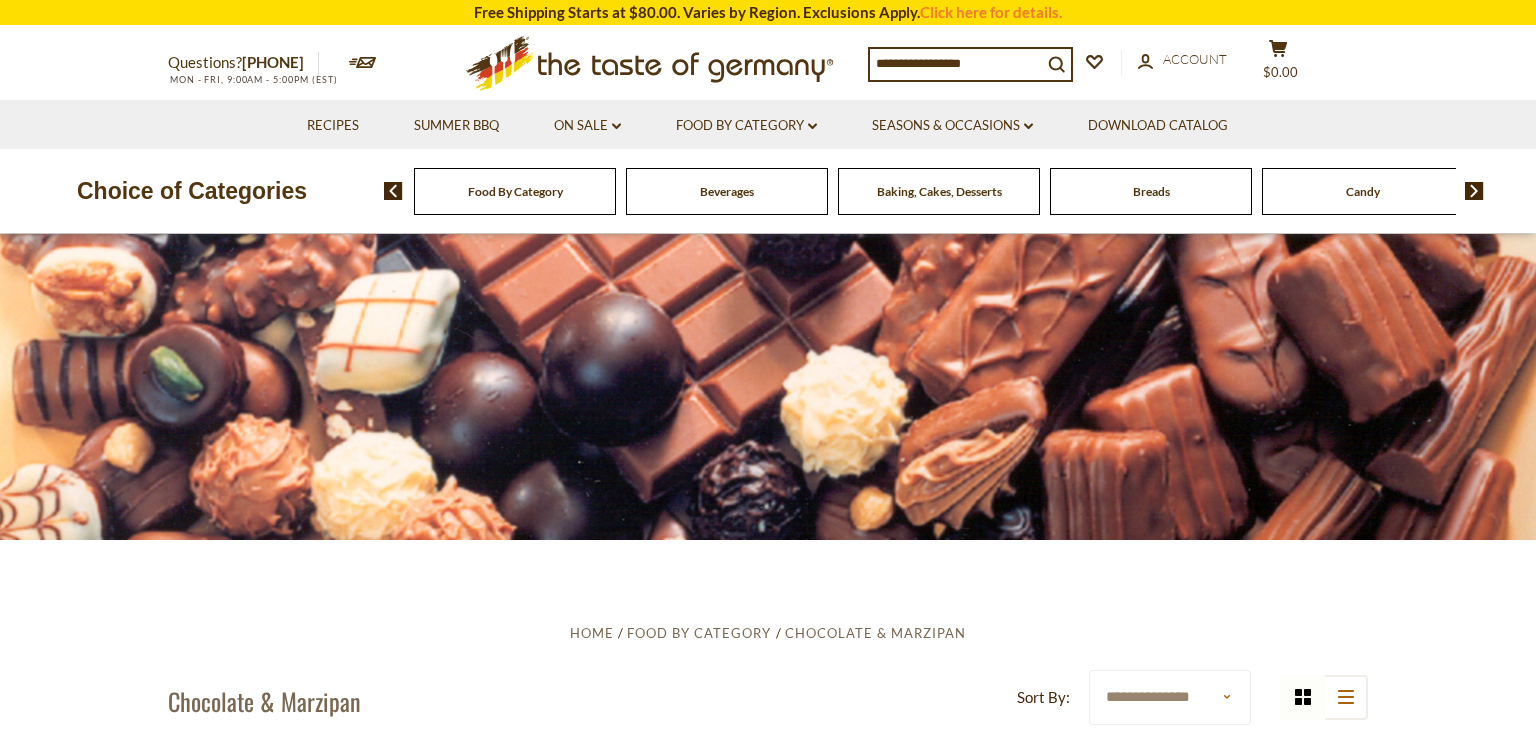 scroll, scrollTop: 0, scrollLeft: 0, axis: both 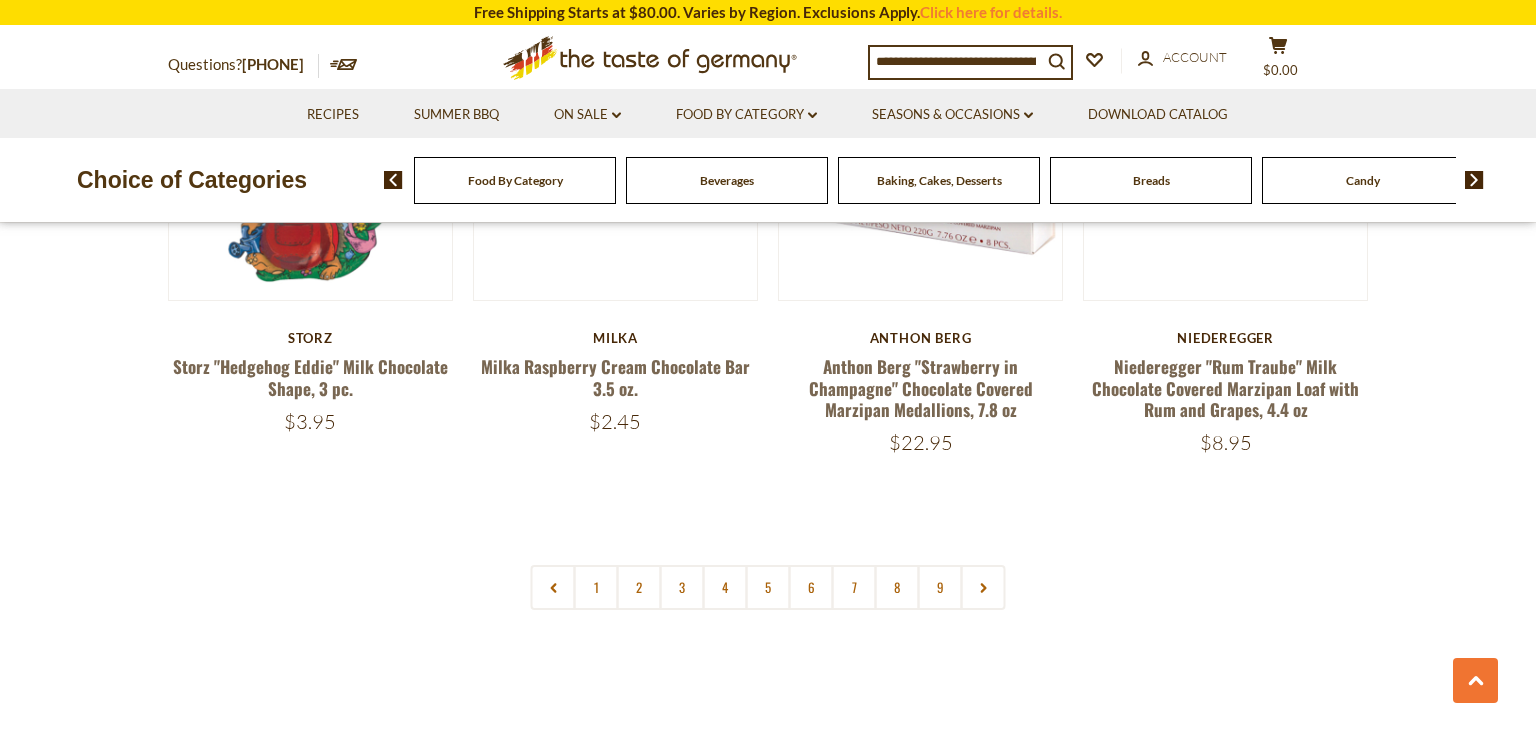 click on "2" at bounding box center [639, 587] 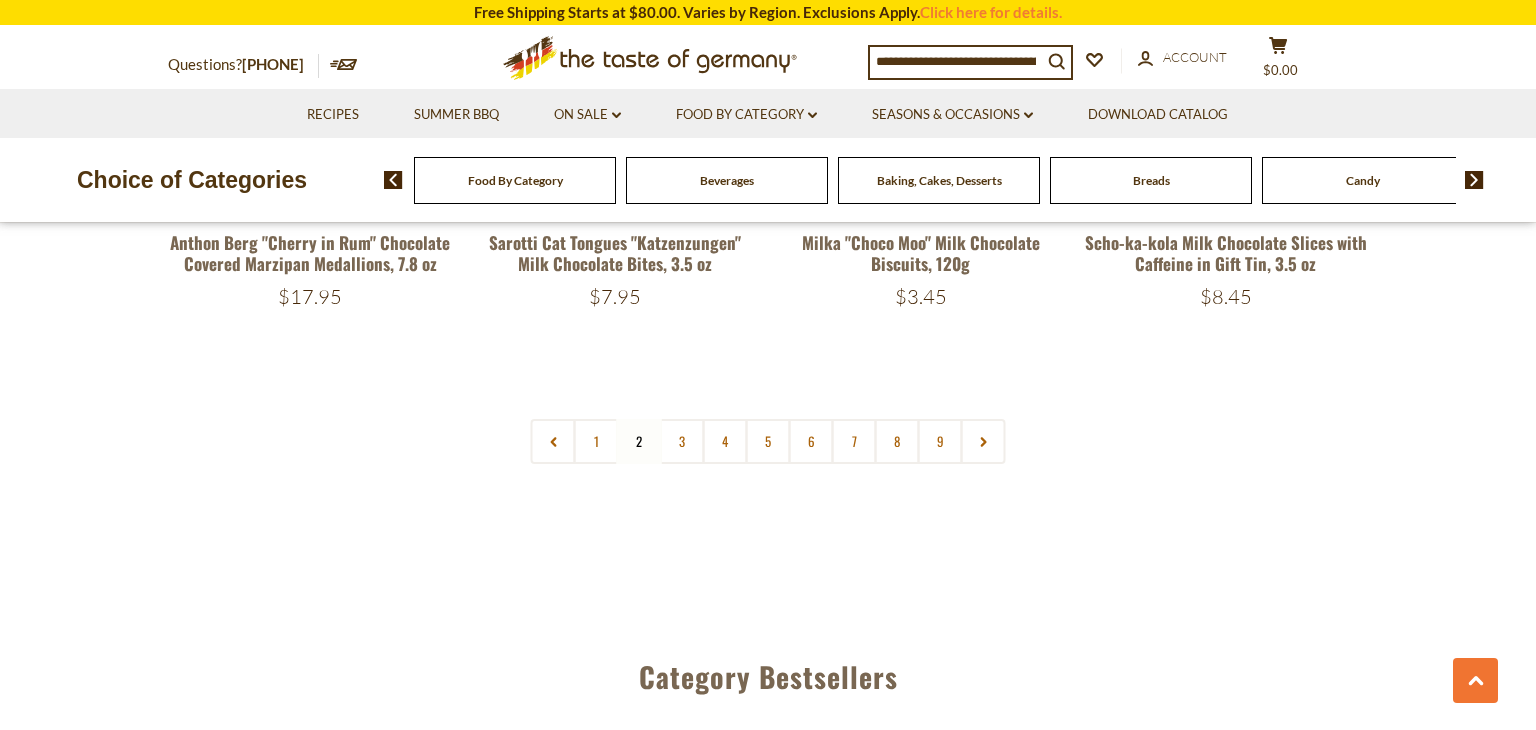 scroll, scrollTop: 4856, scrollLeft: 0, axis: vertical 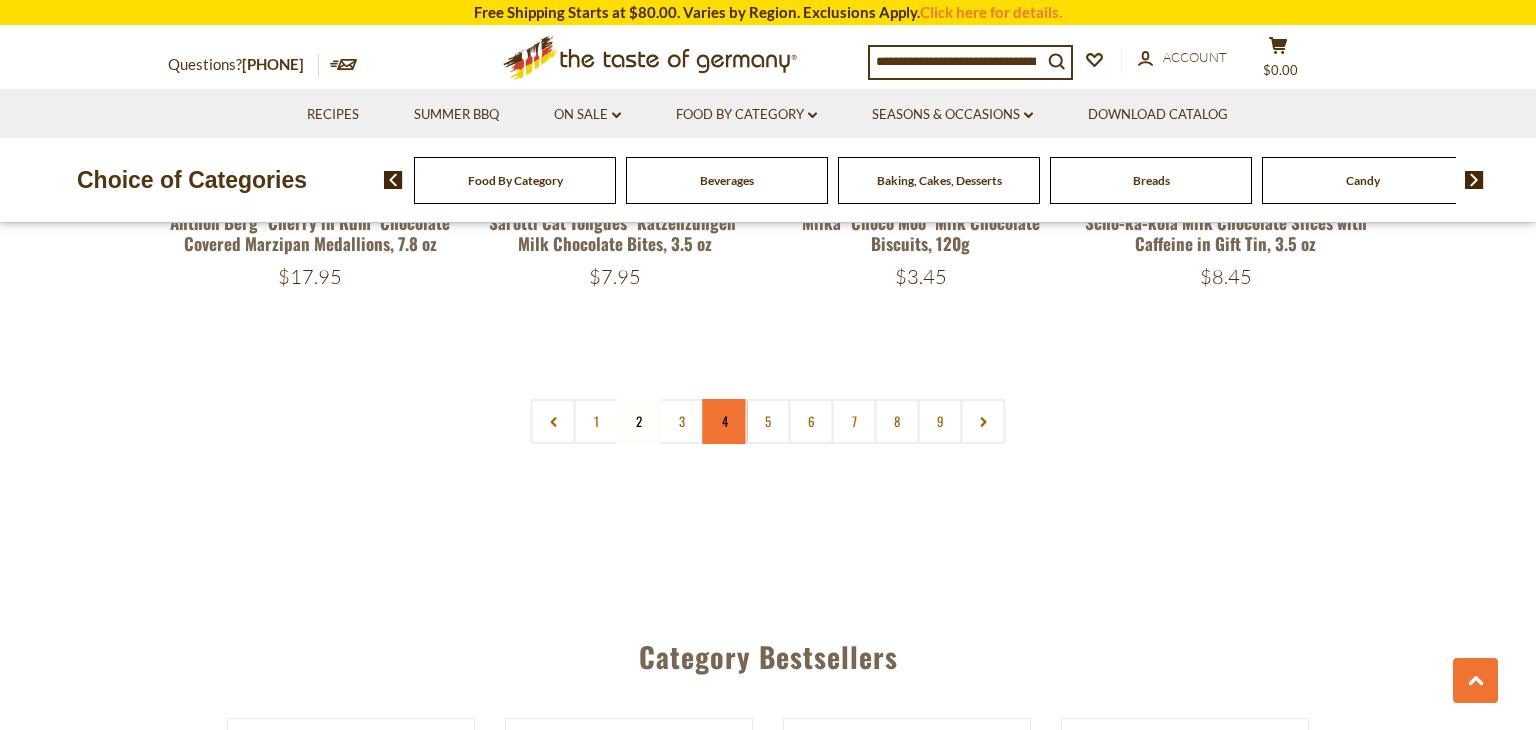 click on "4" at bounding box center (725, 421) 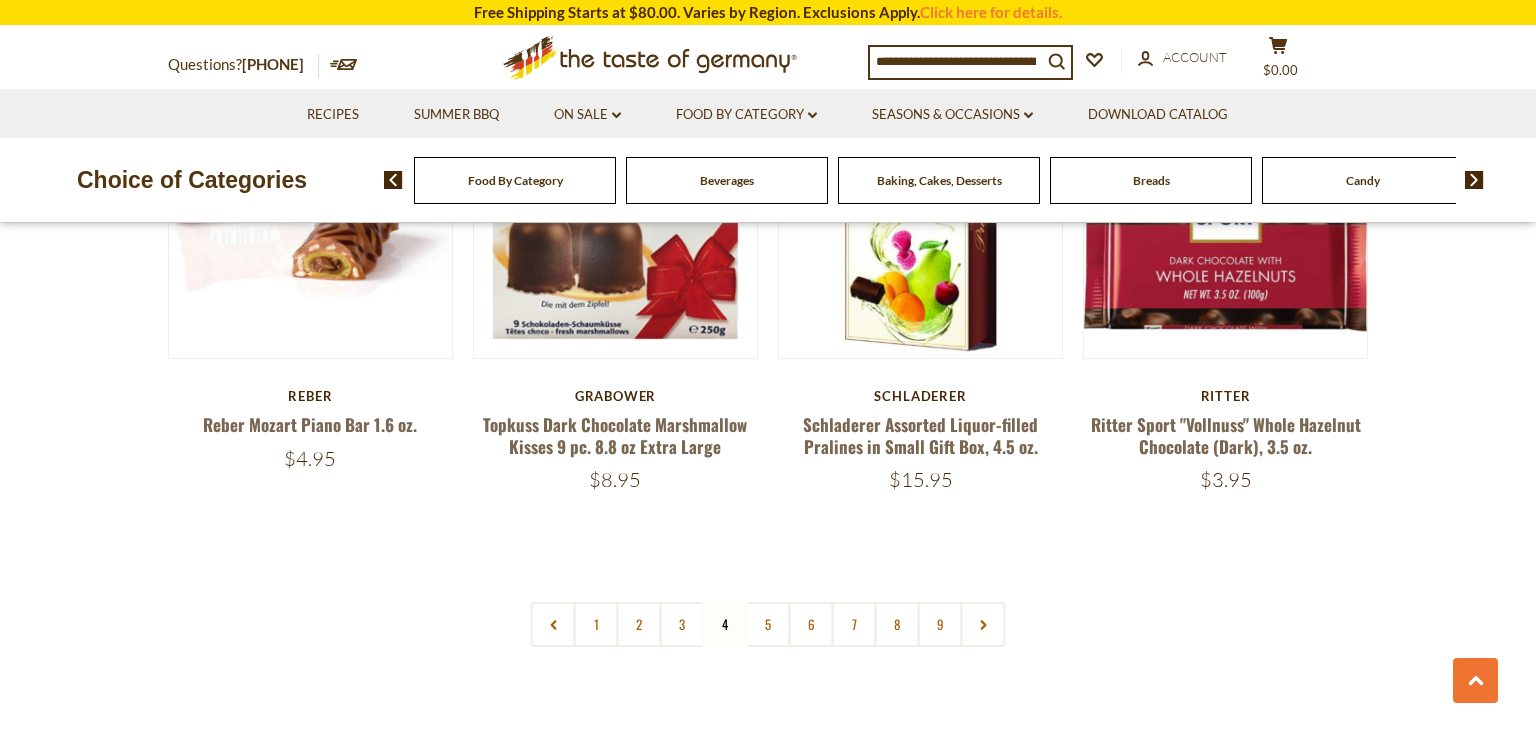 scroll, scrollTop: 4860, scrollLeft: 0, axis: vertical 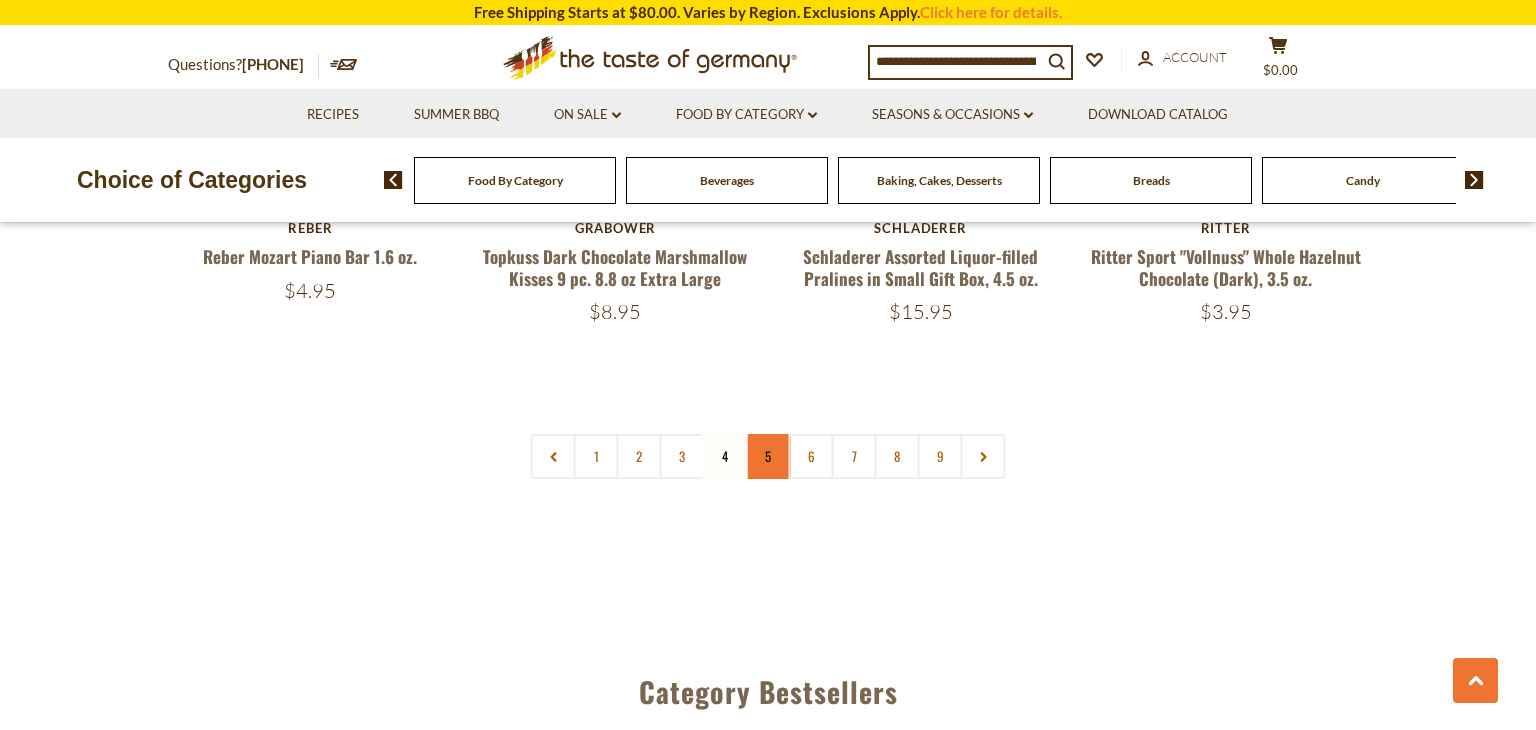 click on "5" at bounding box center [768, 456] 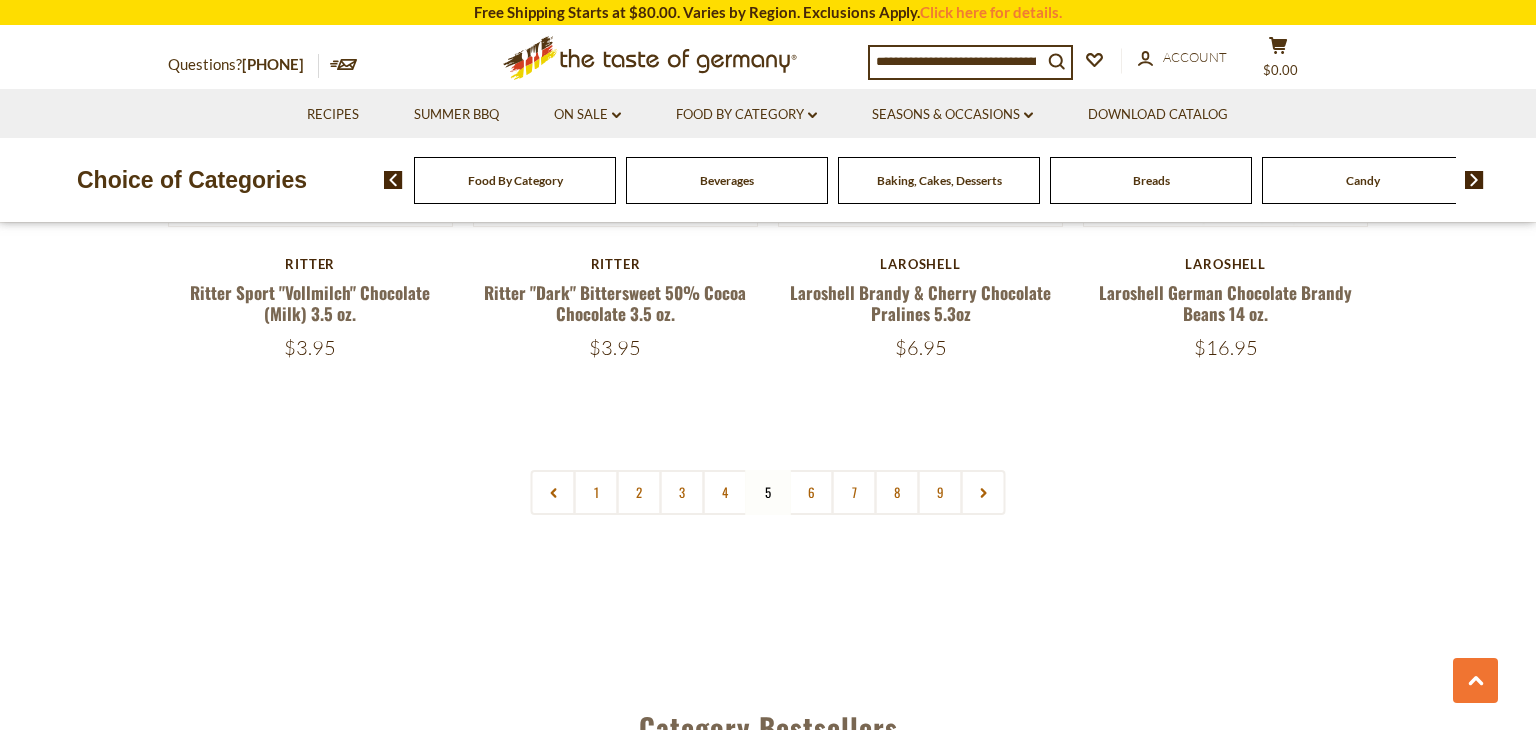 scroll, scrollTop: 4744, scrollLeft: 0, axis: vertical 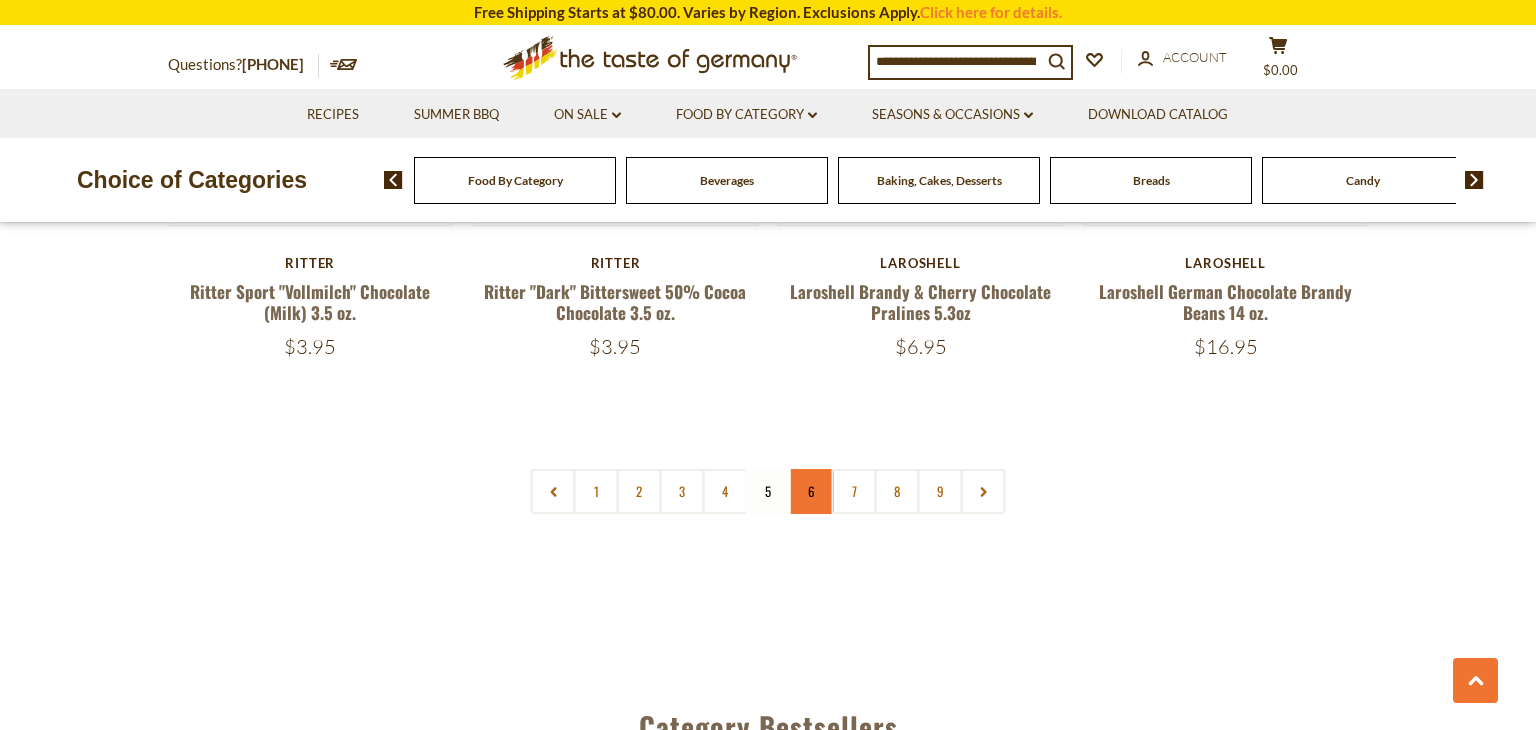 click on "6" at bounding box center (811, 491) 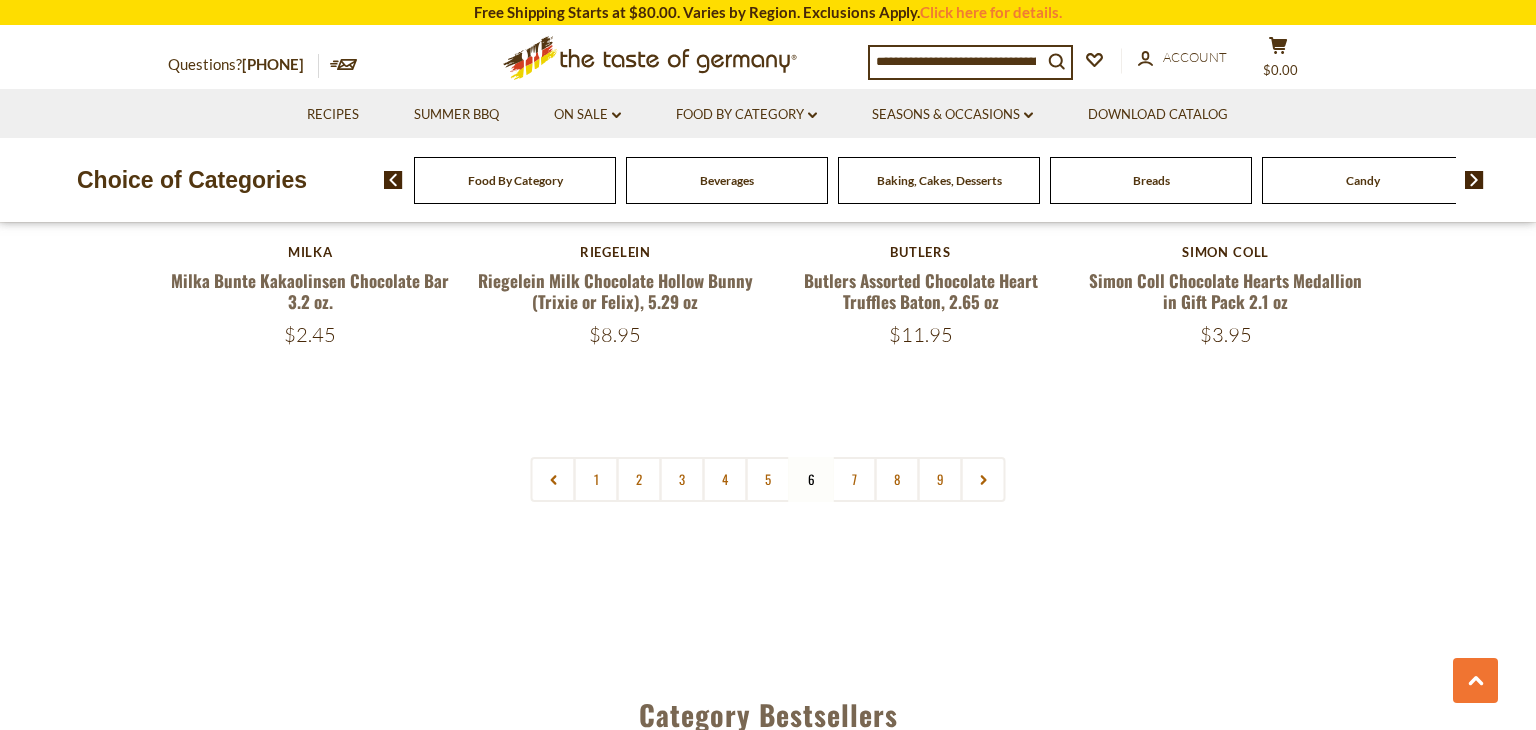 scroll, scrollTop: 4858, scrollLeft: 0, axis: vertical 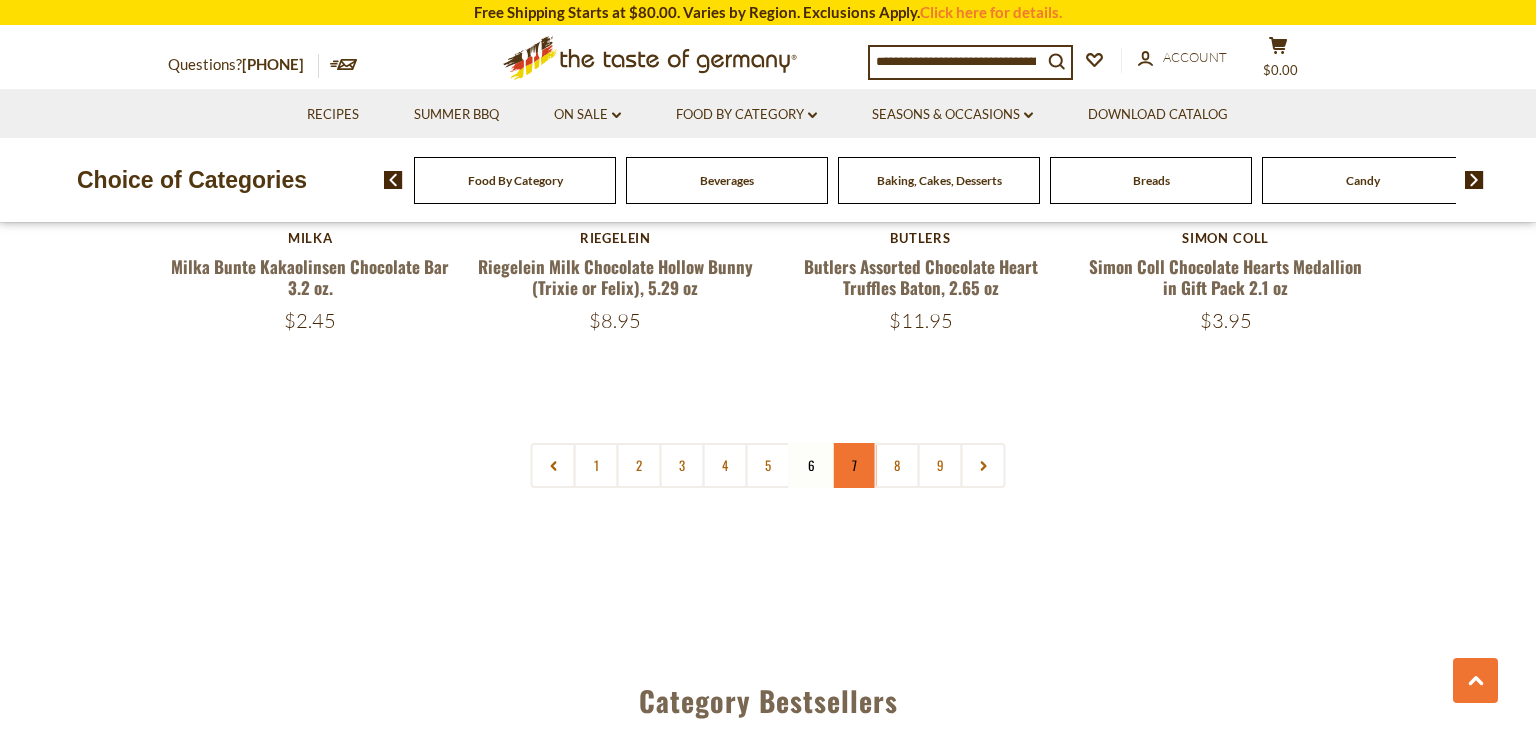 click on "7" at bounding box center [854, 465] 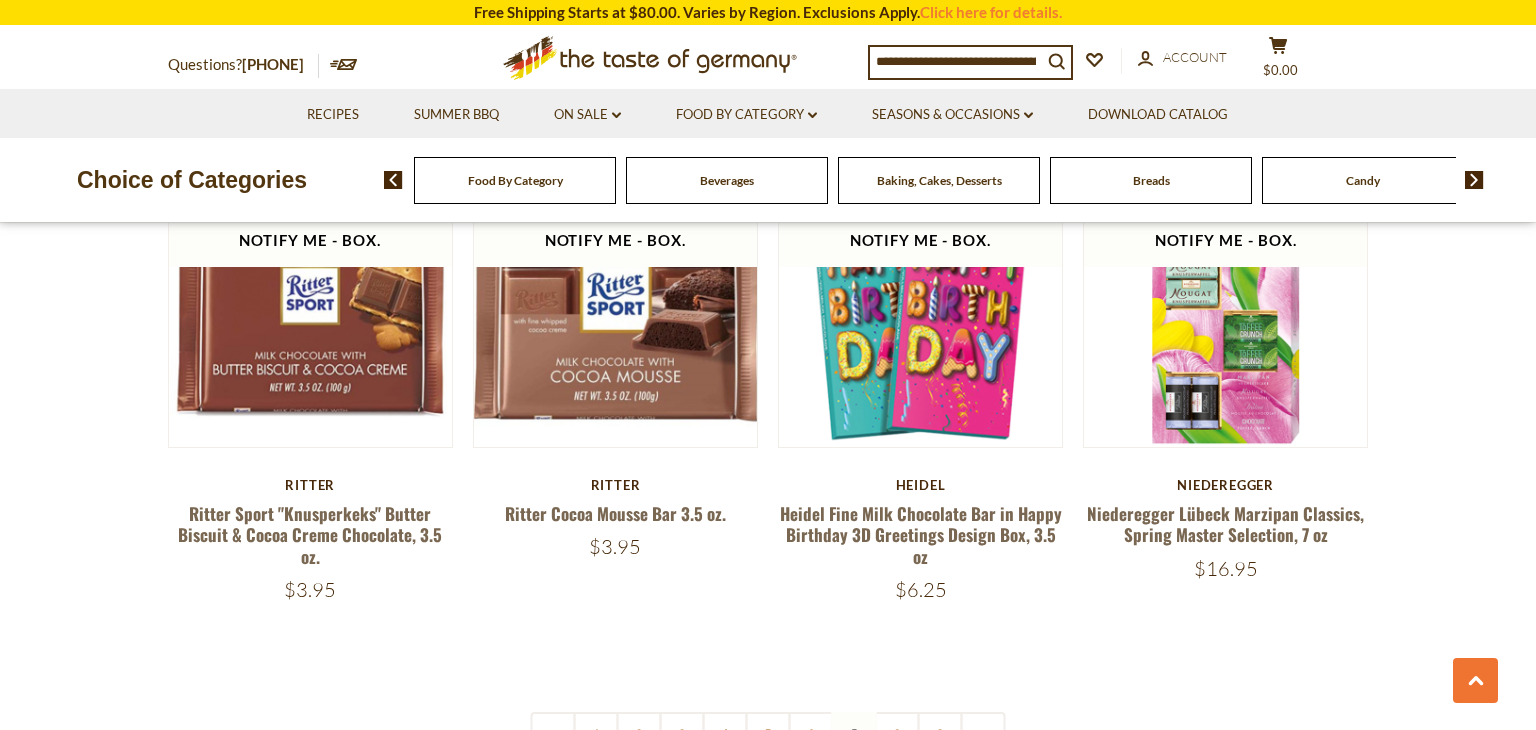 scroll, scrollTop: 4664, scrollLeft: 0, axis: vertical 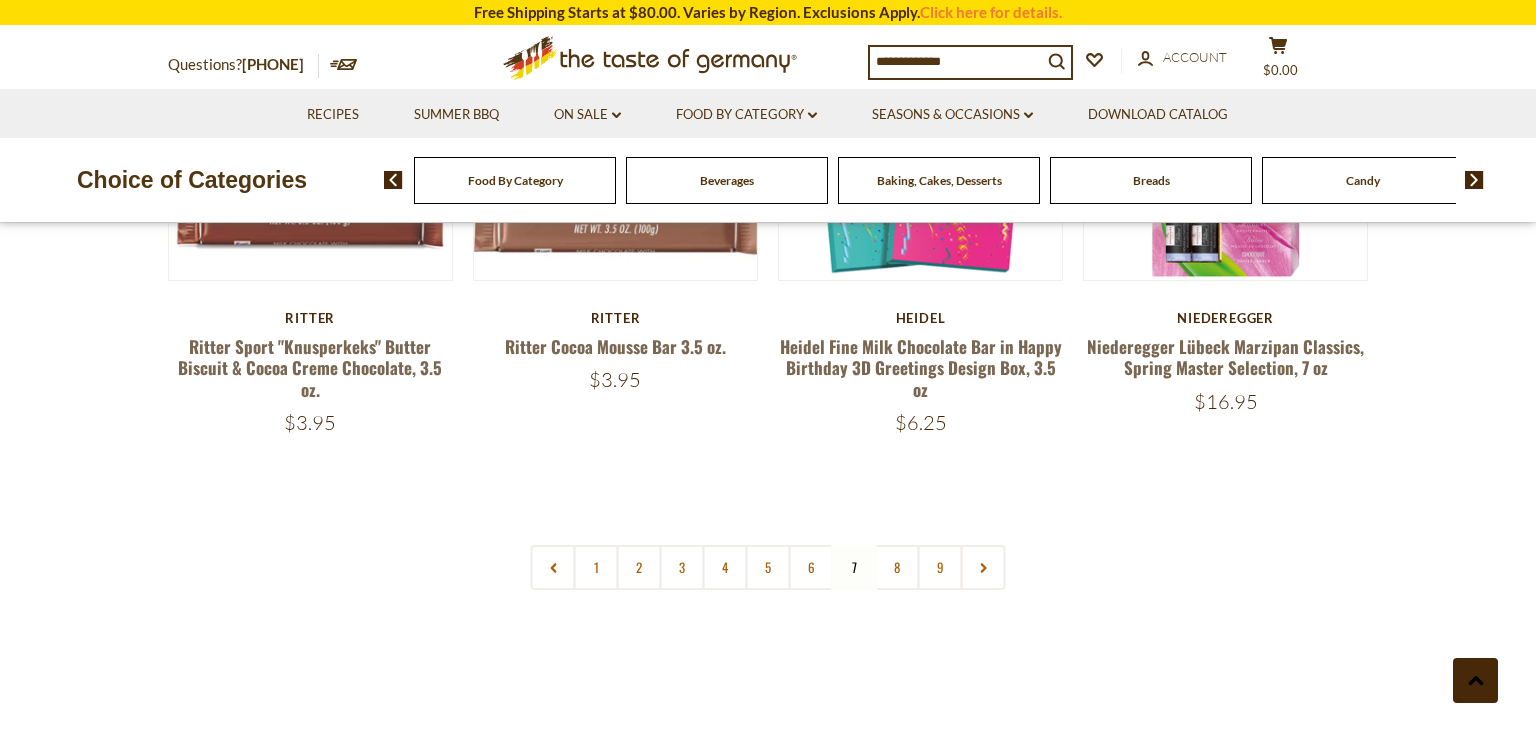 click at bounding box center [1475, 680] 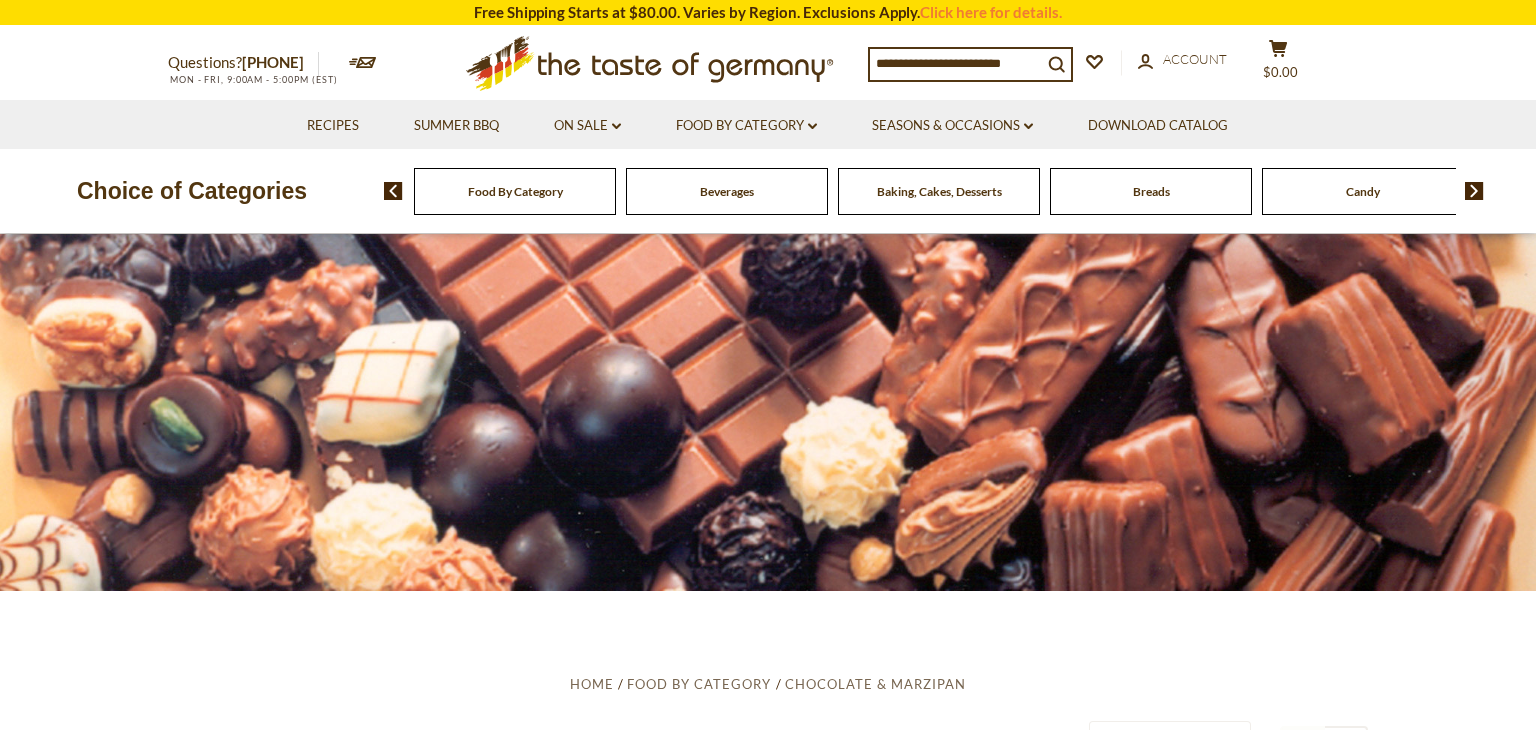 scroll, scrollTop: 0, scrollLeft: 0, axis: both 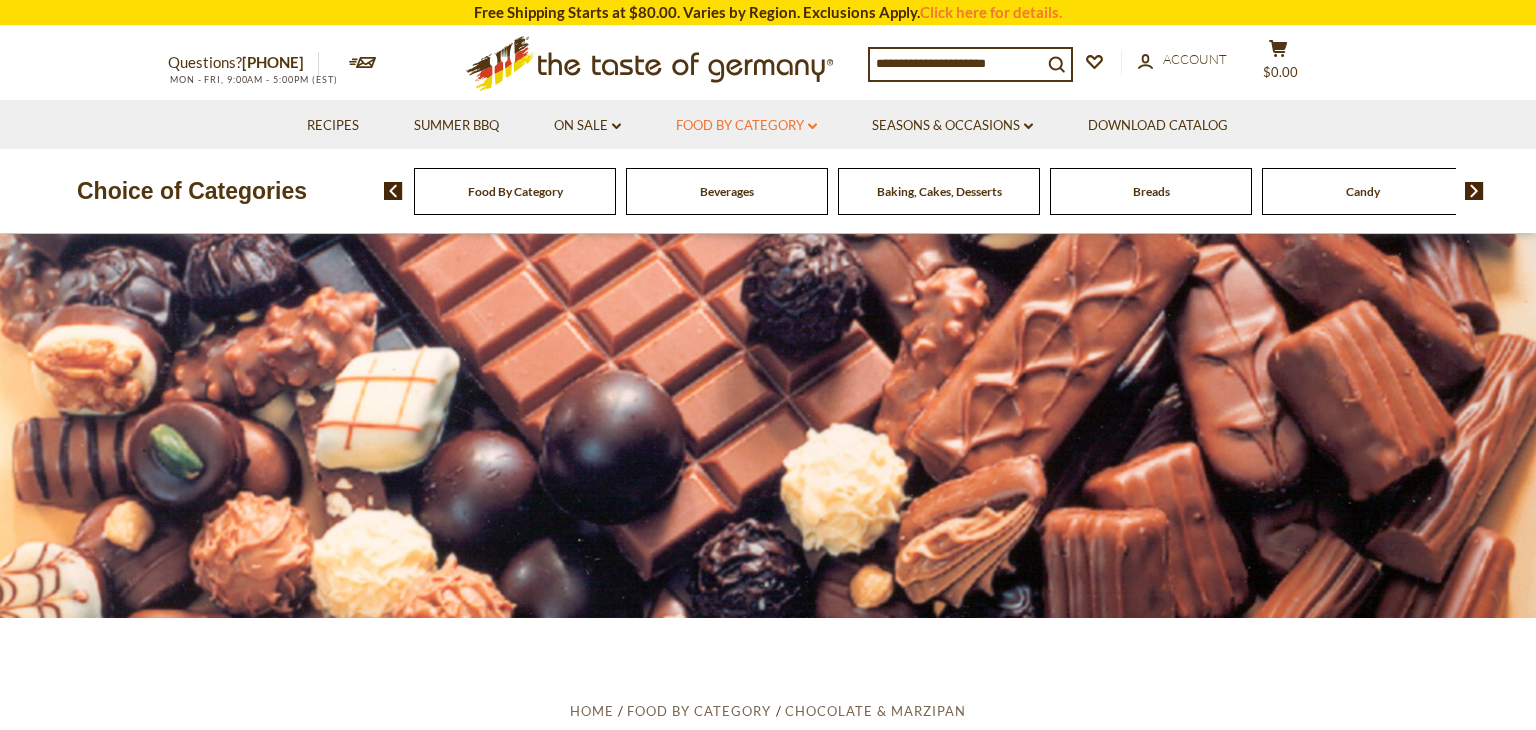 click on "Food By Category
dropdown_arrow" at bounding box center (746, 126) 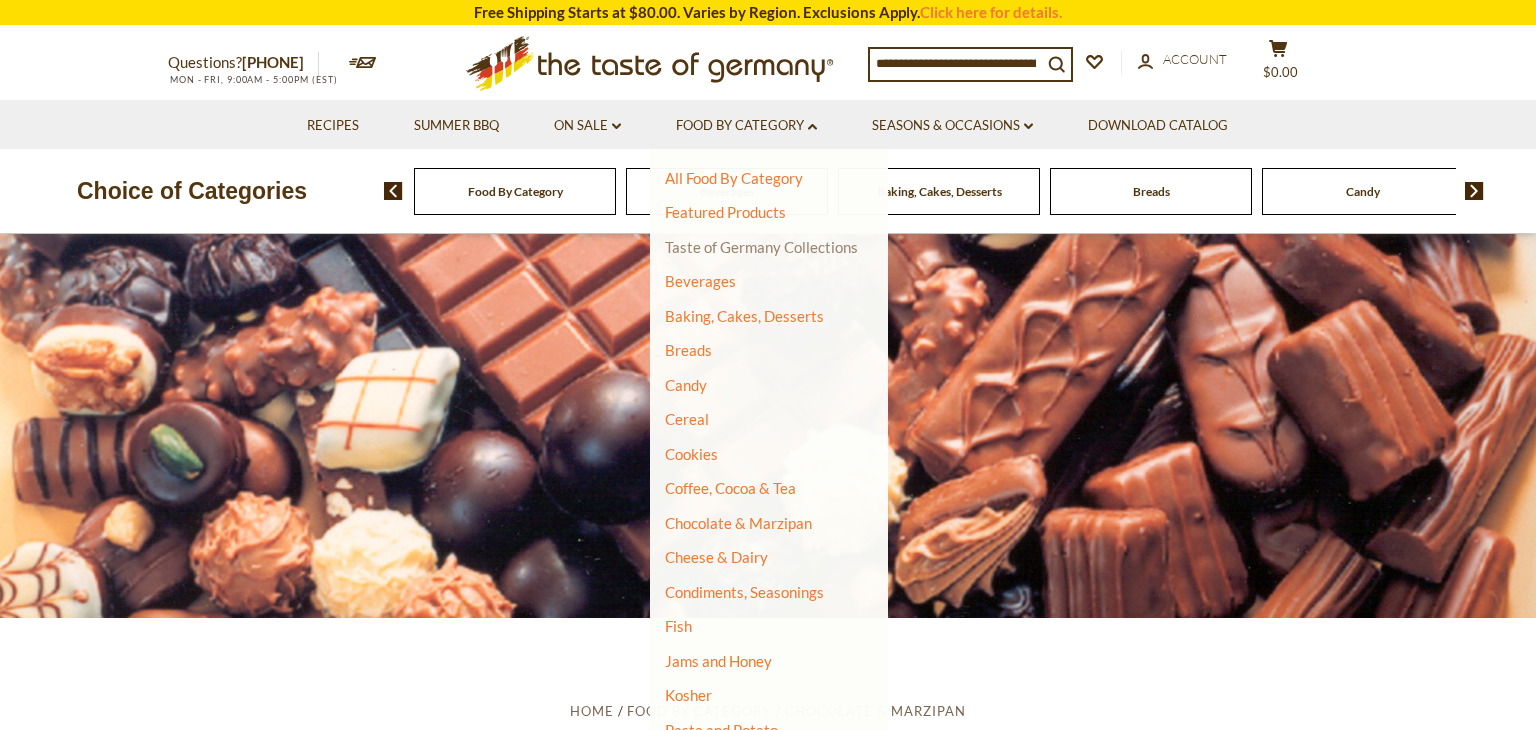 click on "Taste of Germany Collections" at bounding box center (761, 247) 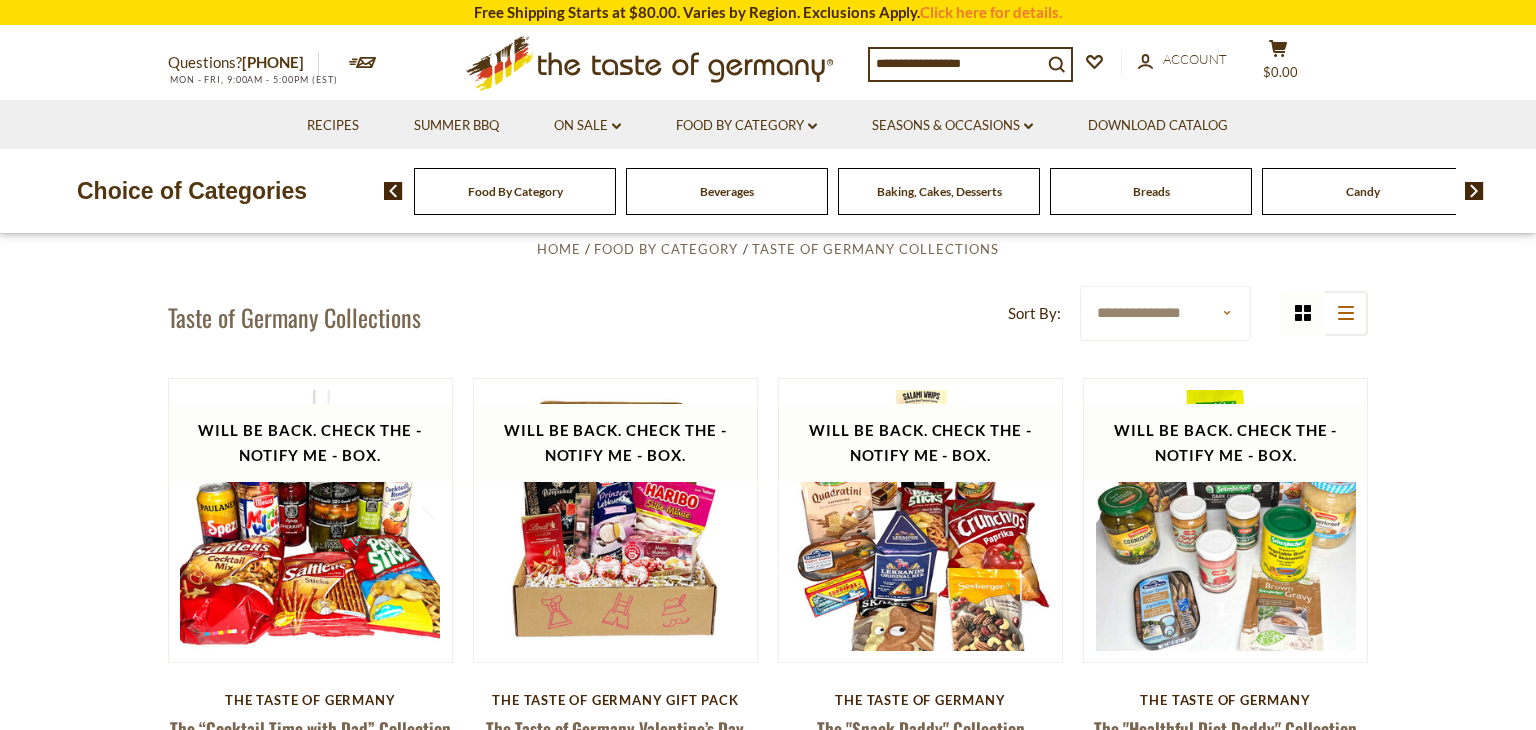 scroll, scrollTop: 0, scrollLeft: 0, axis: both 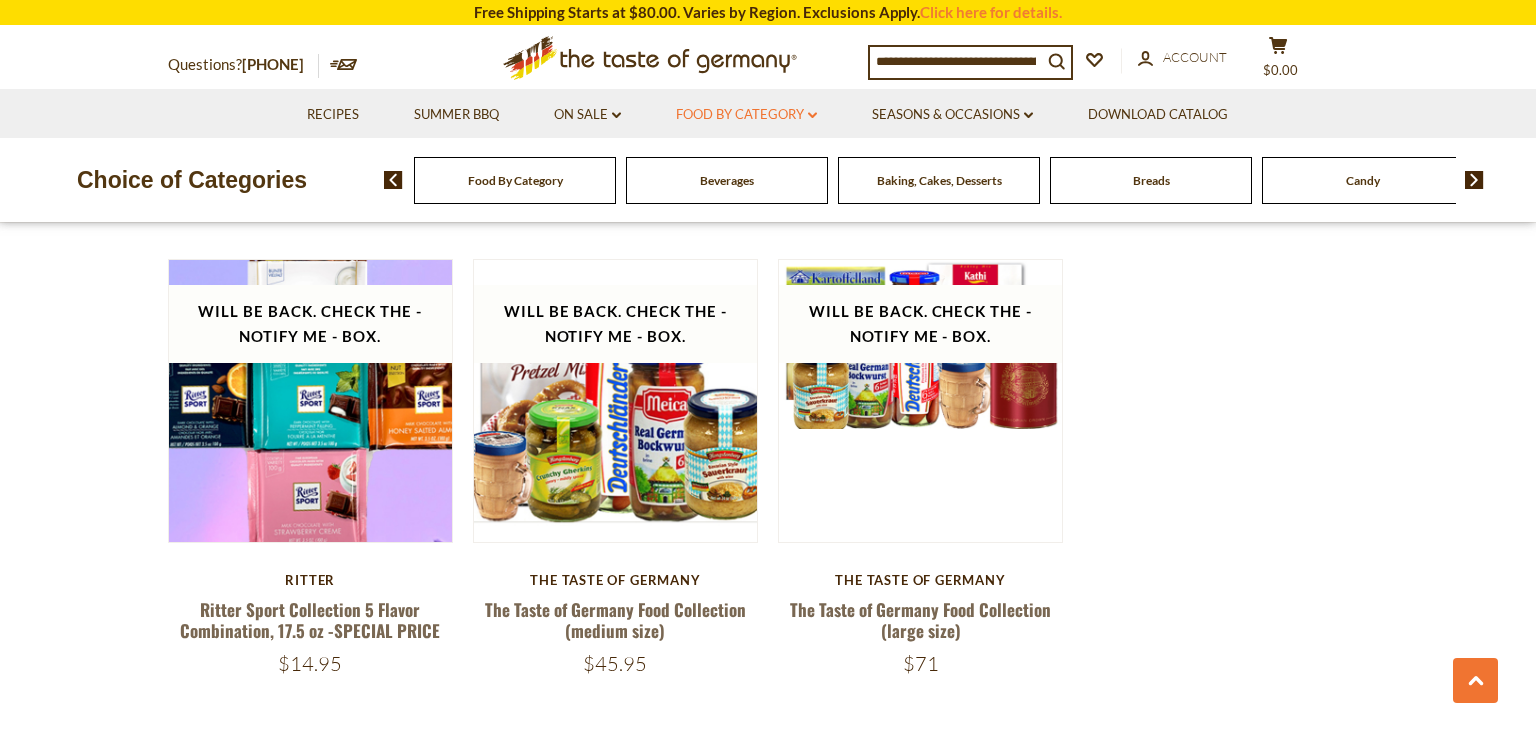 click on "Food By Category
dropdown_arrow" at bounding box center (746, 115) 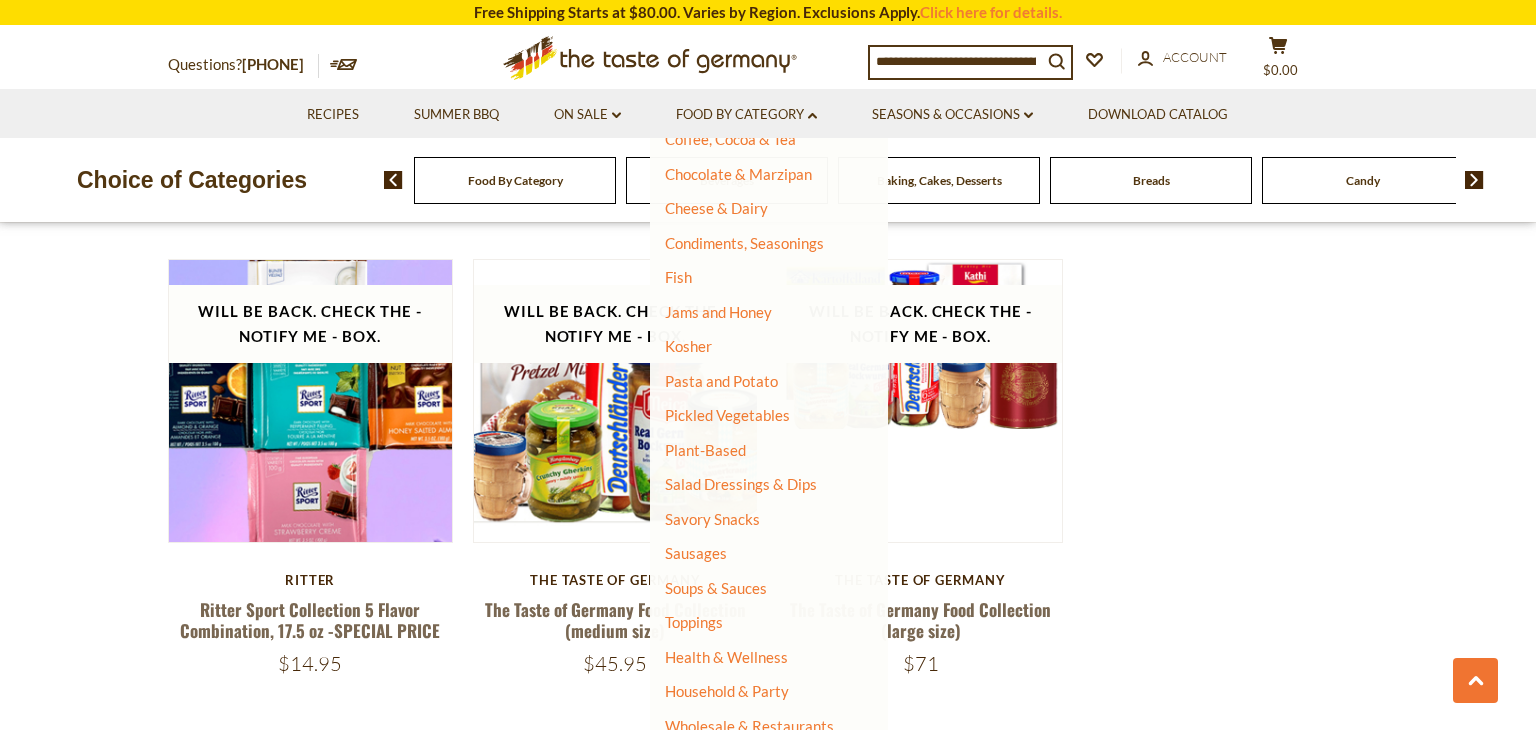scroll, scrollTop: 348, scrollLeft: 0, axis: vertical 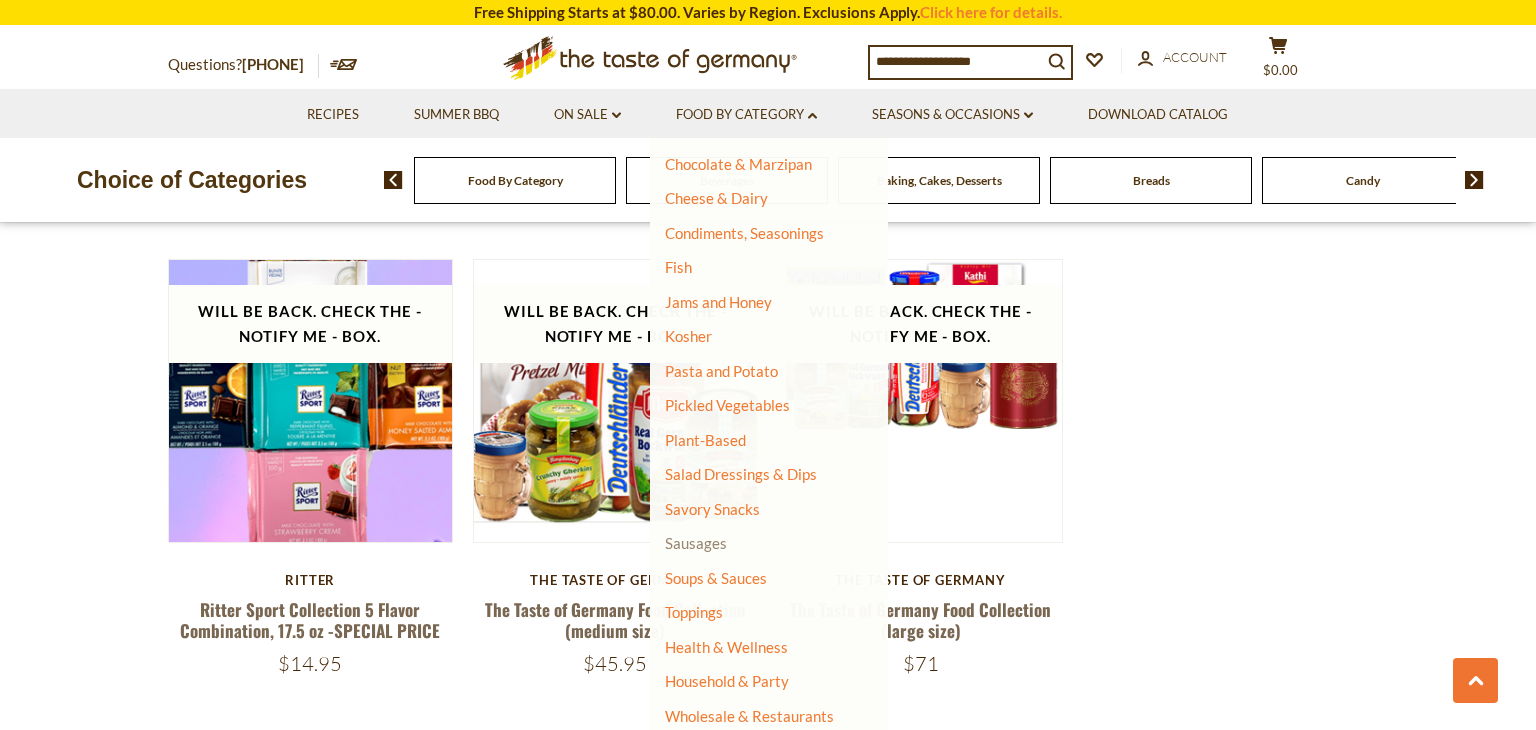 click on "Sausages" at bounding box center (696, 543) 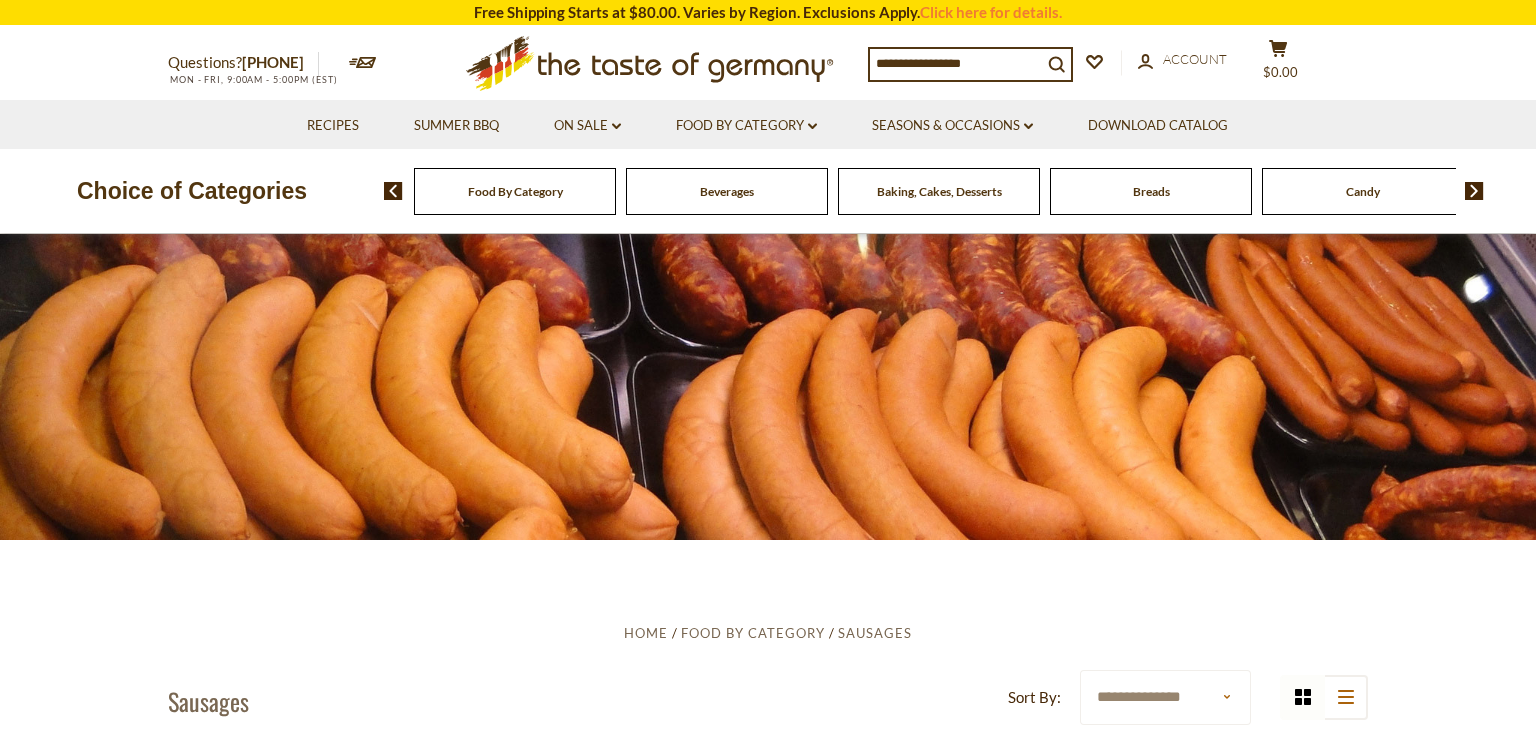 scroll, scrollTop: 0, scrollLeft: 0, axis: both 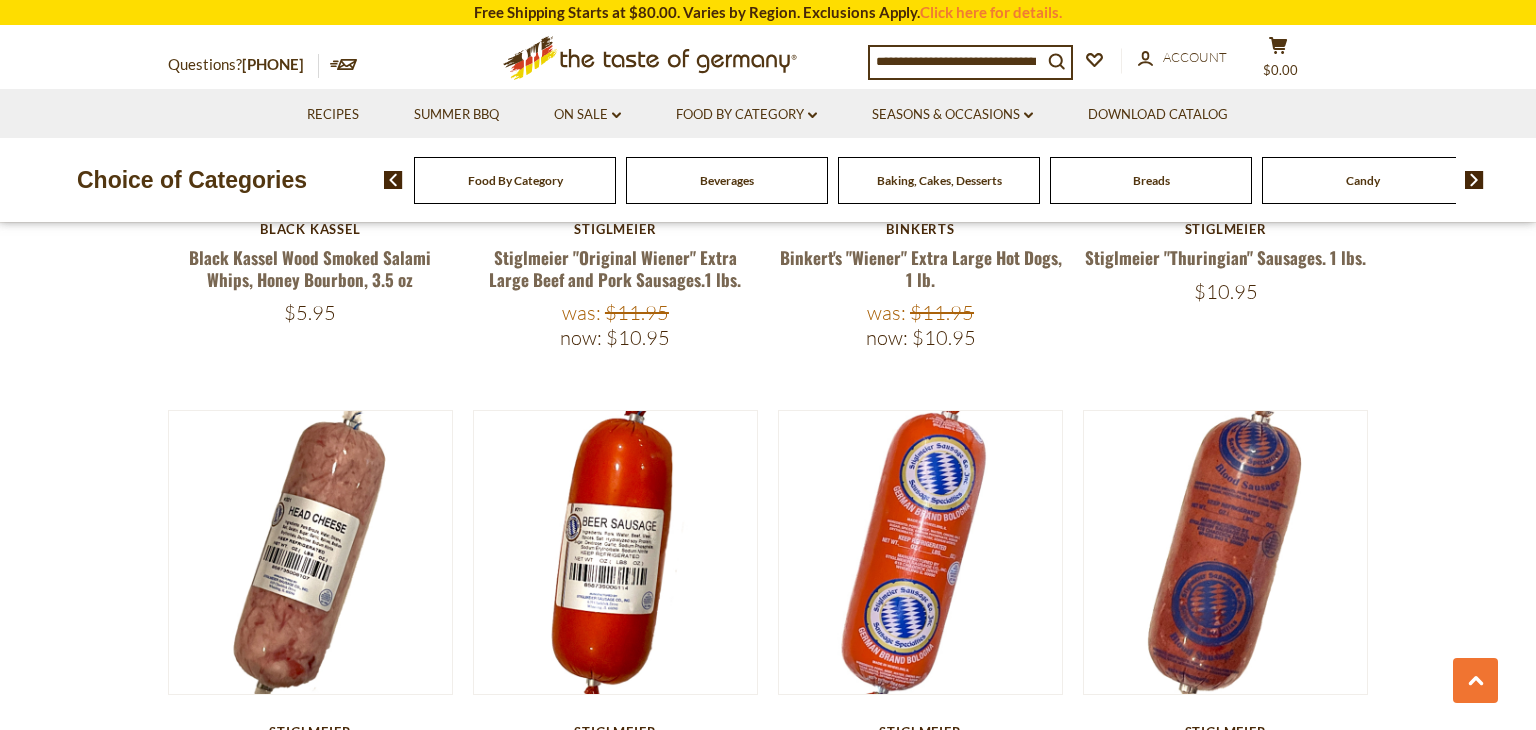 click on "Candy" at bounding box center [515, 180] 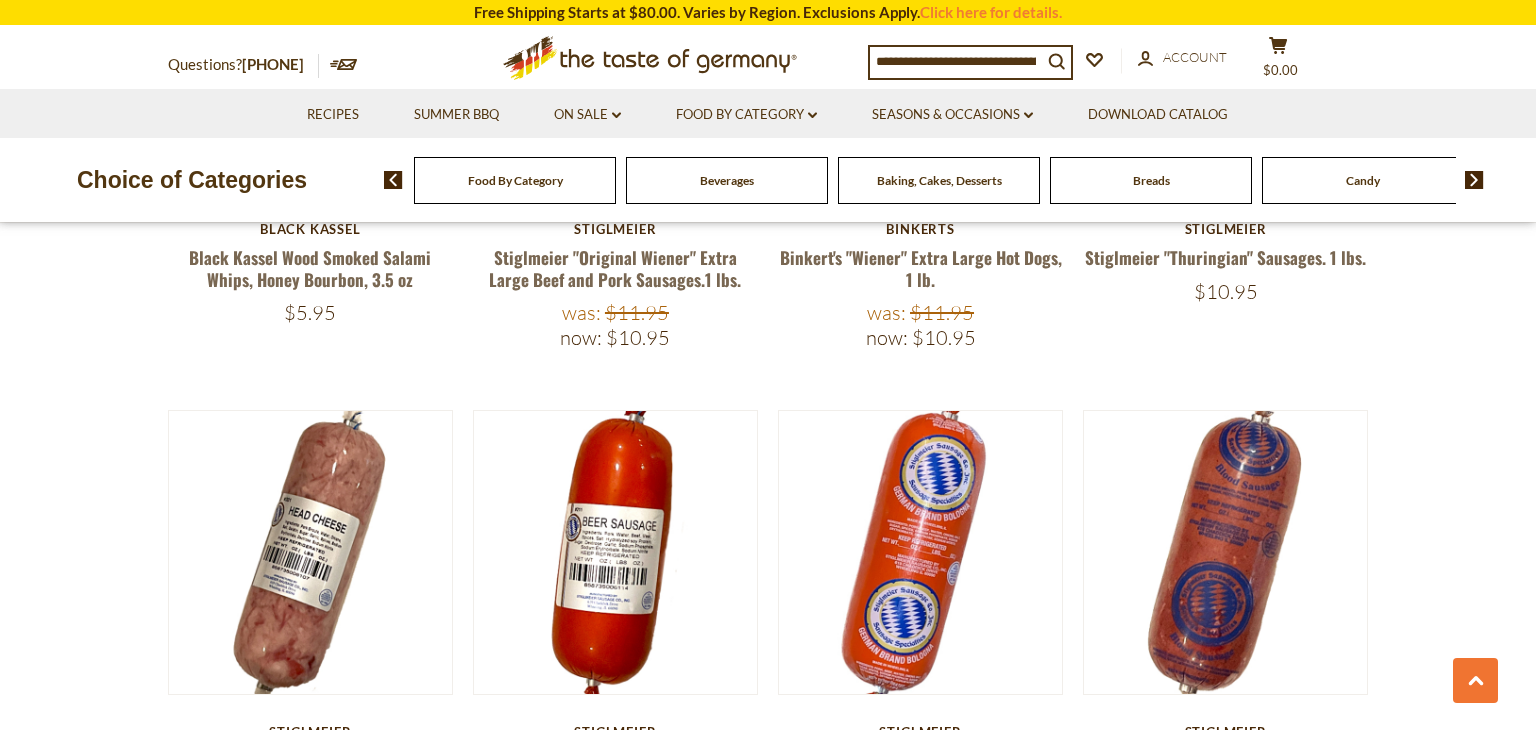 click on "Candy" at bounding box center [515, 180] 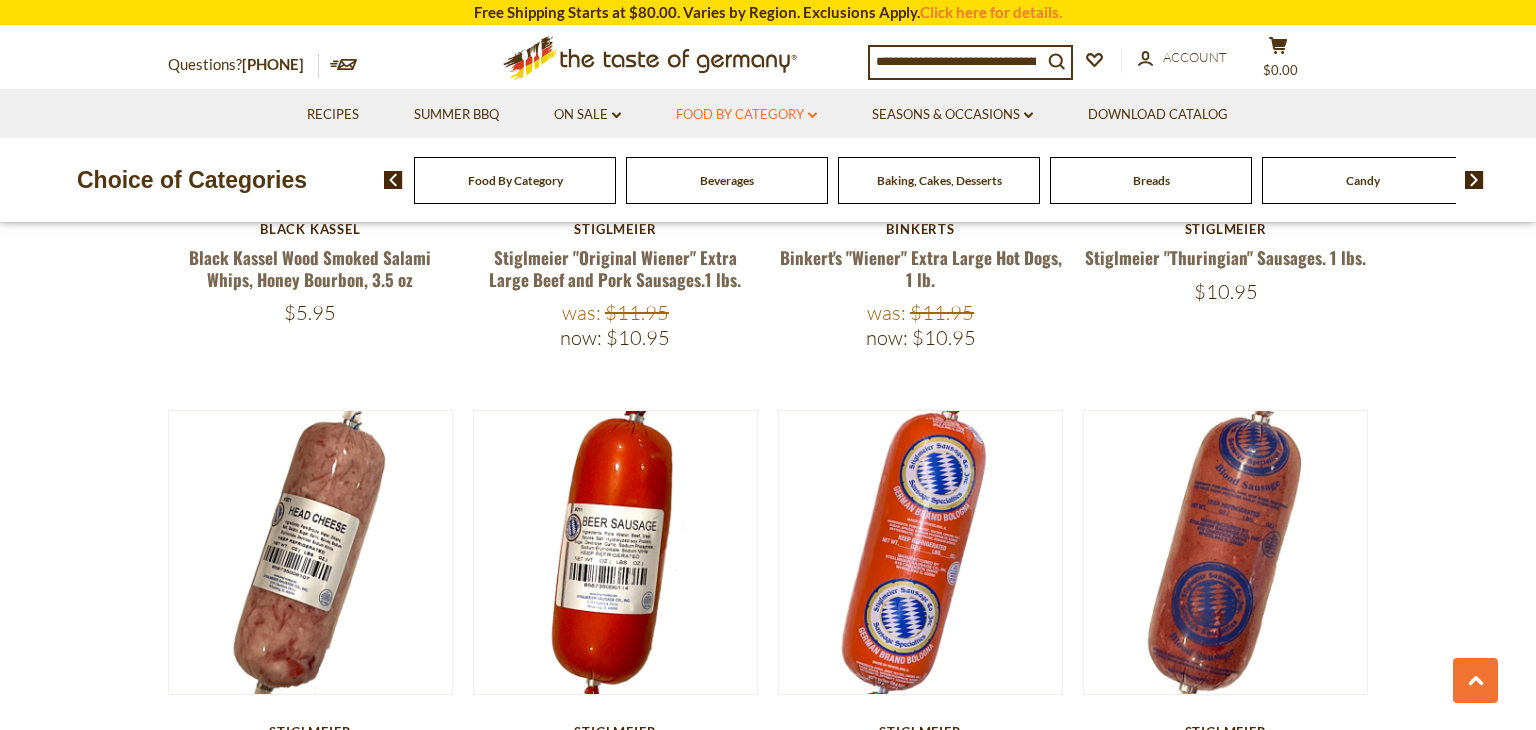 click on "Food By Category
dropdown_arrow" at bounding box center [746, 115] 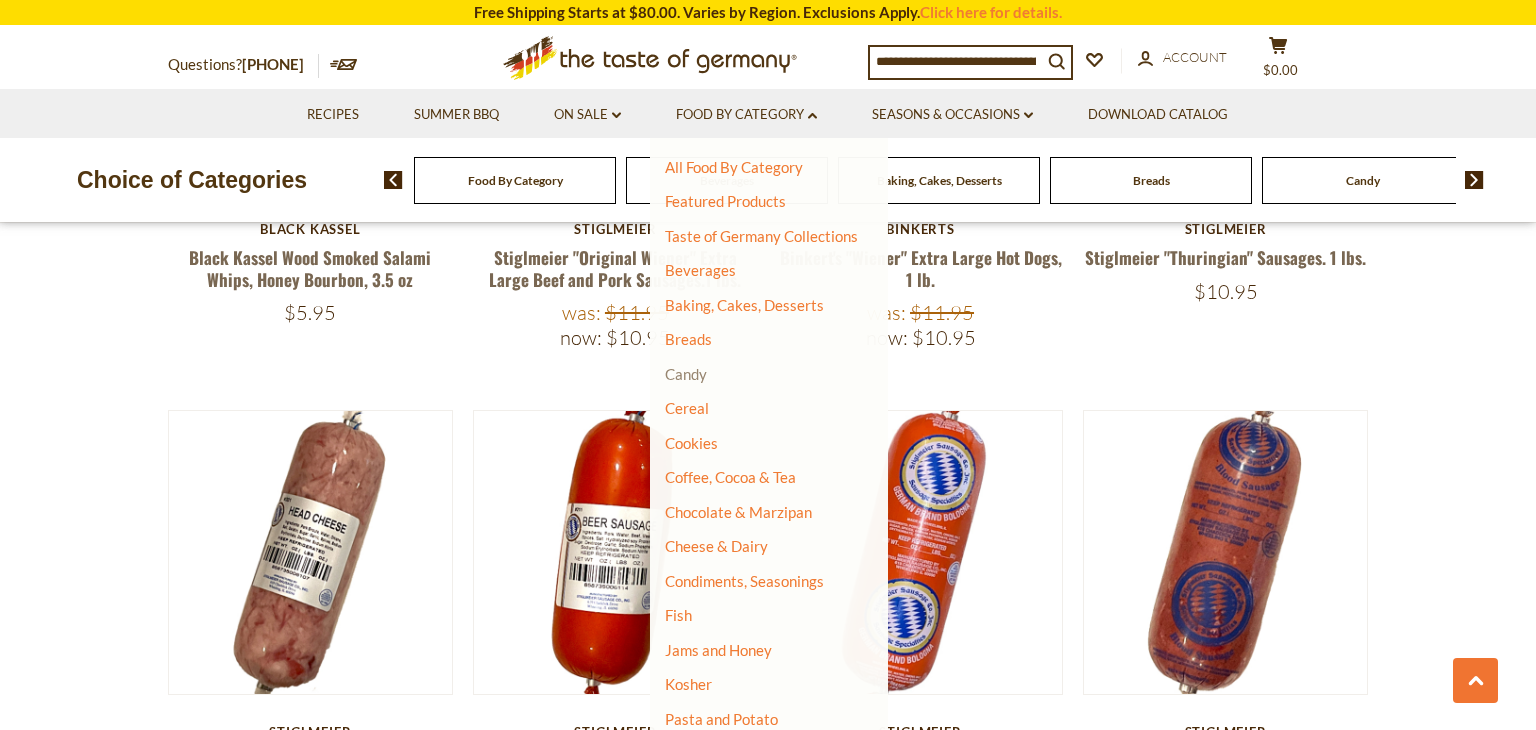 click on "Candy" at bounding box center (686, 374) 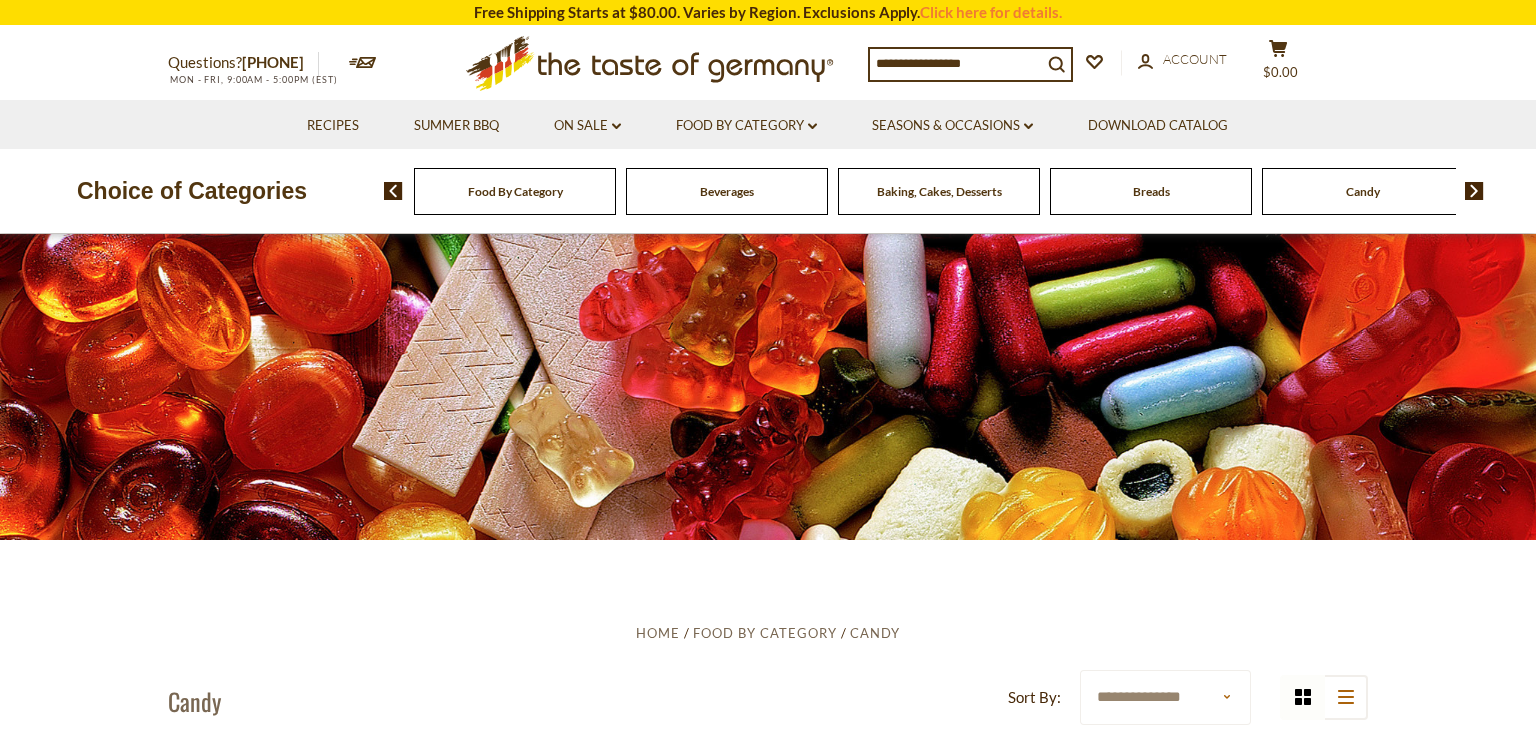 scroll, scrollTop: 0, scrollLeft: 0, axis: both 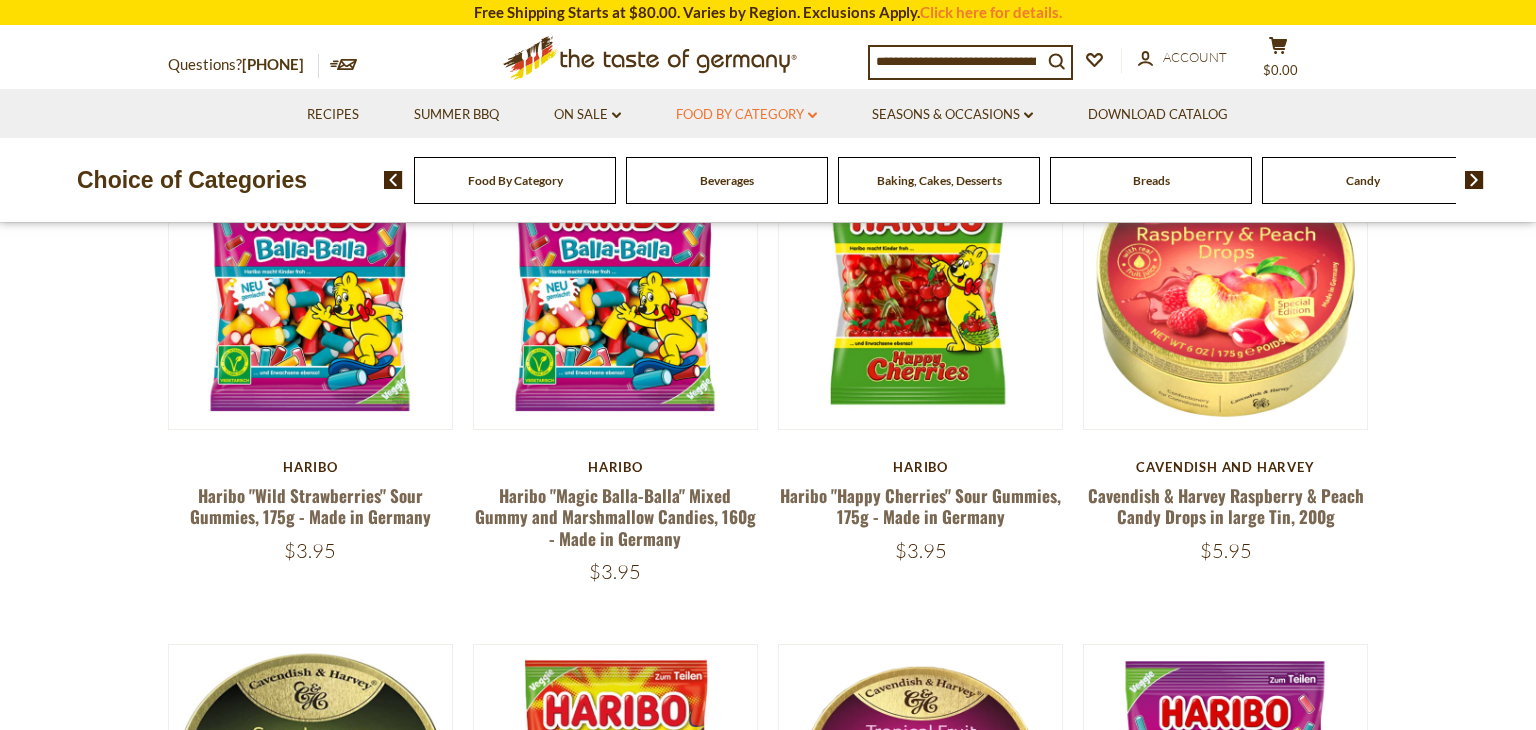 click on "Food By Category
dropdown_arrow" at bounding box center [746, 115] 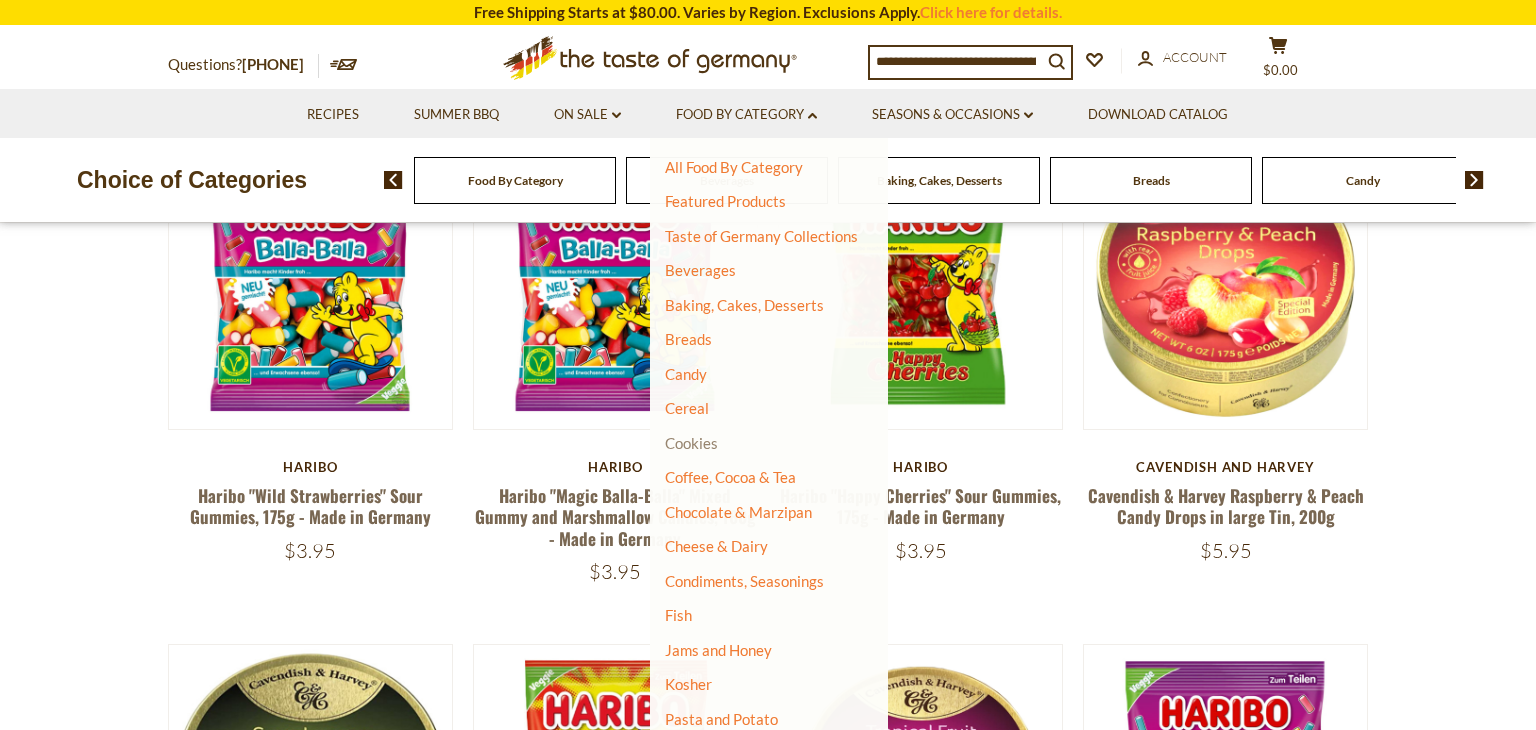 click on "Cookies" at bounding box center [691, 443] 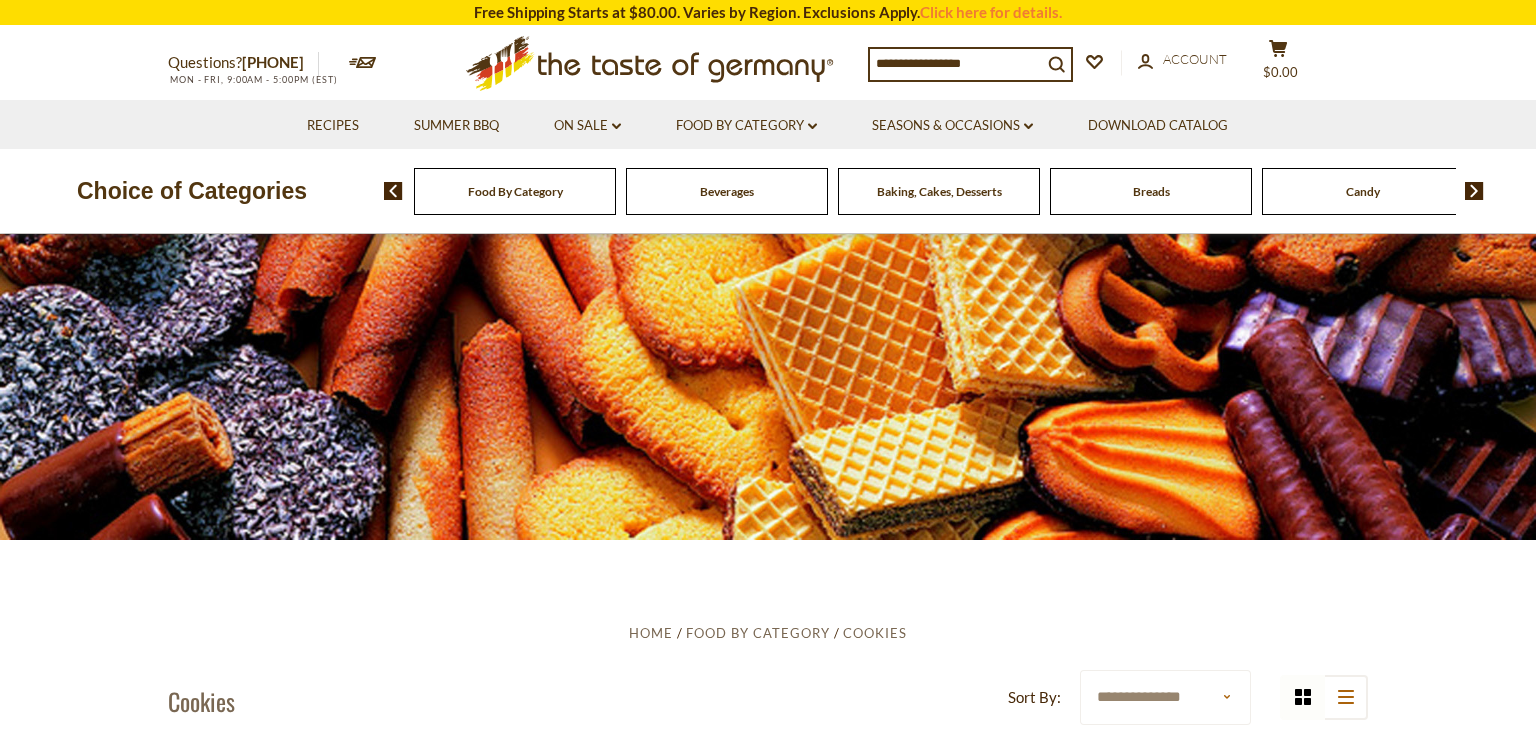 scroll, scrollTop: 0, scrollLeft: 0, axis: both 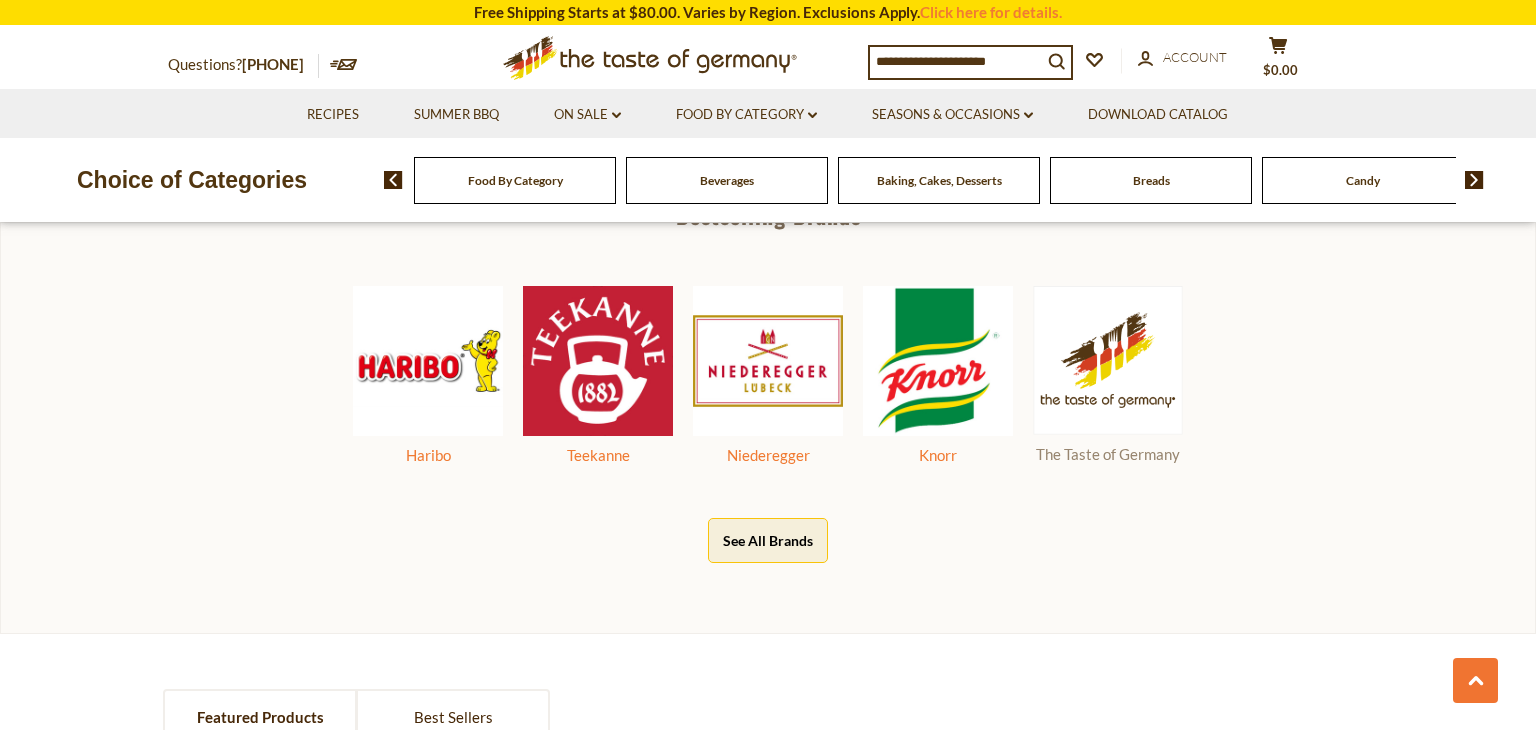 click at bounding box center [1108, 360] 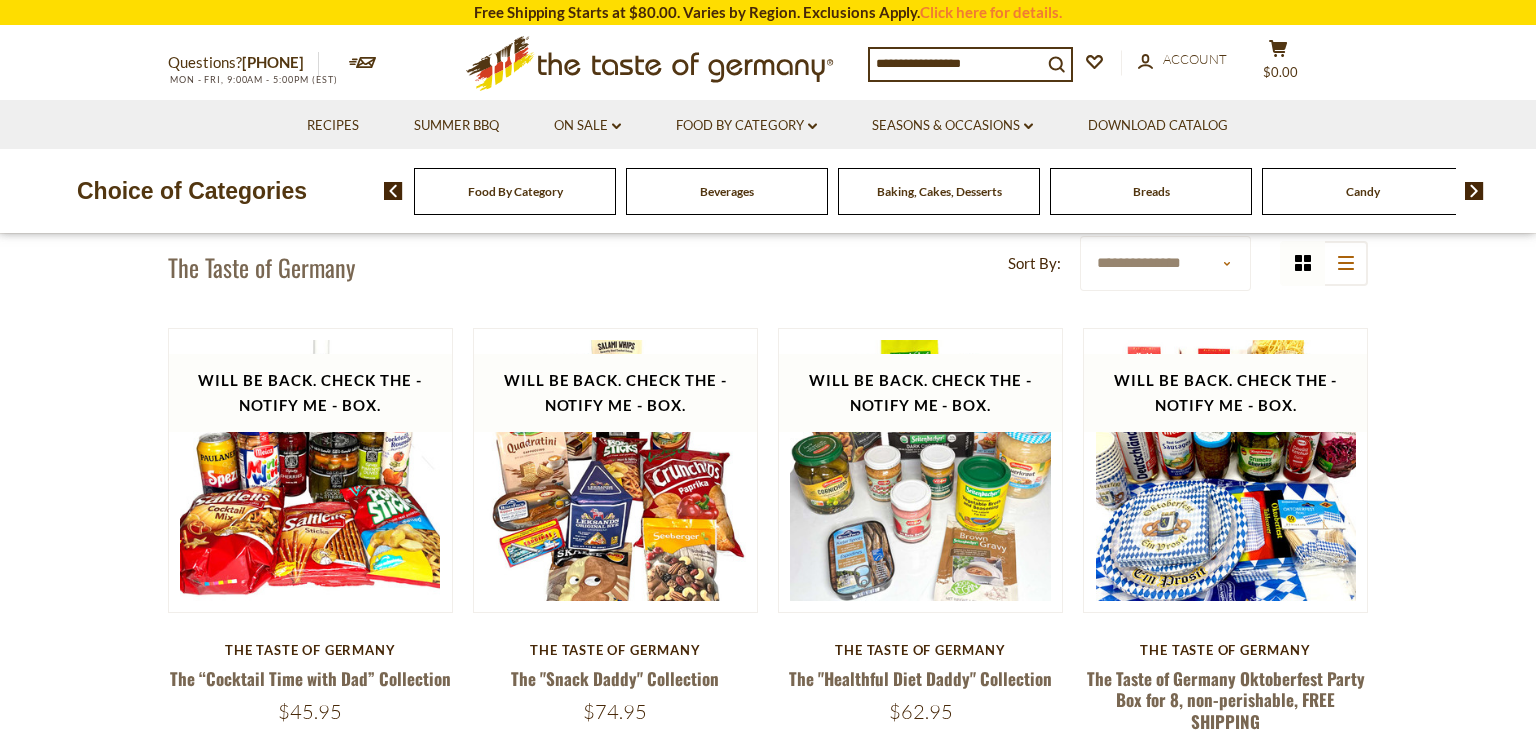 scroll, scrollTop: 0, scrollLeft: 0, axis: both 